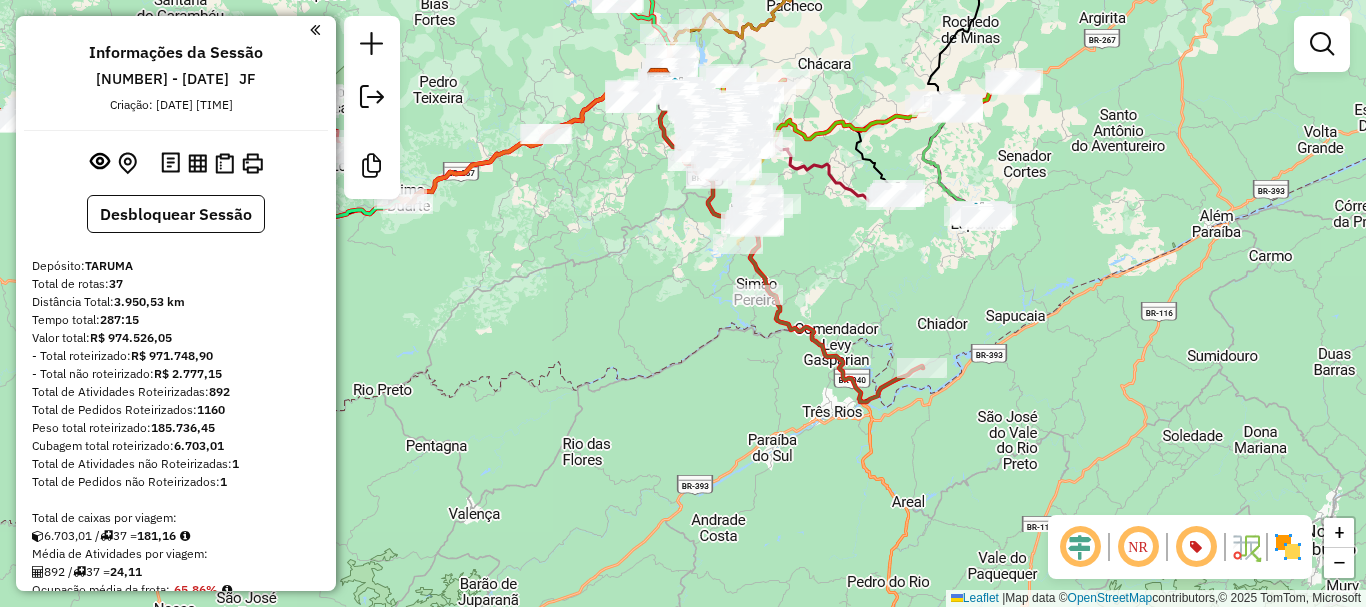 scroll, scrollTop: 0, scrollLeft: 0, axis: both 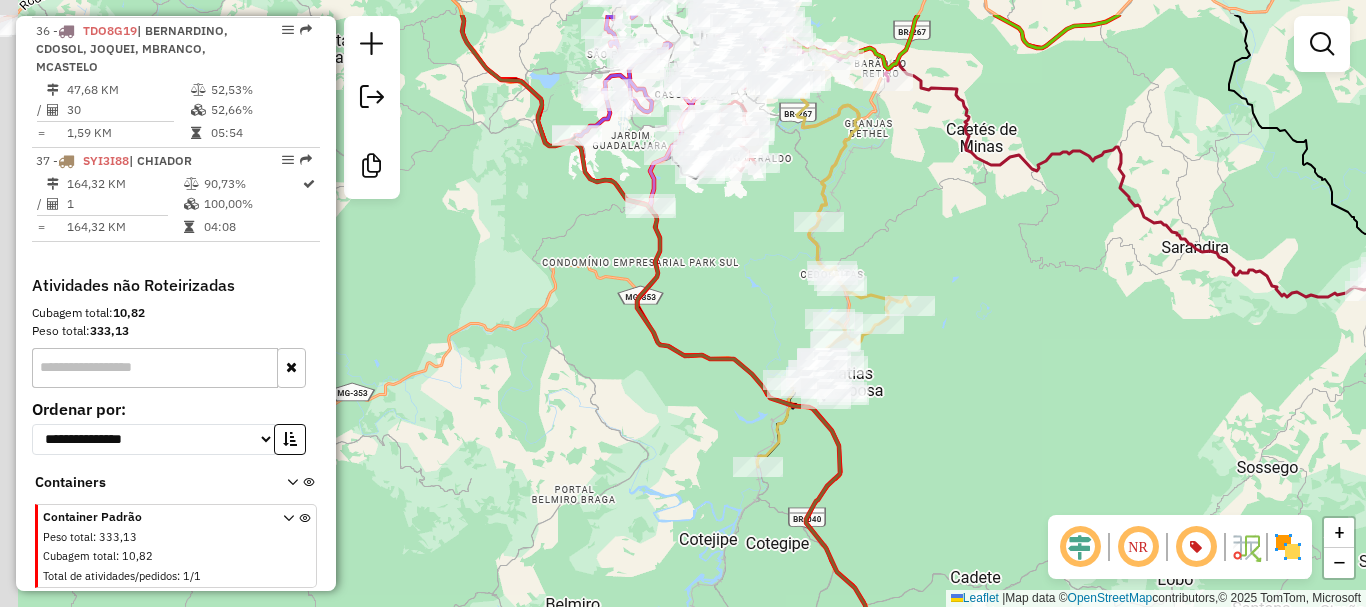 drag, startPoint x: 714, startPoint y: 208, endPoint x: 775, endPoint y: 283, distance: 96.67471 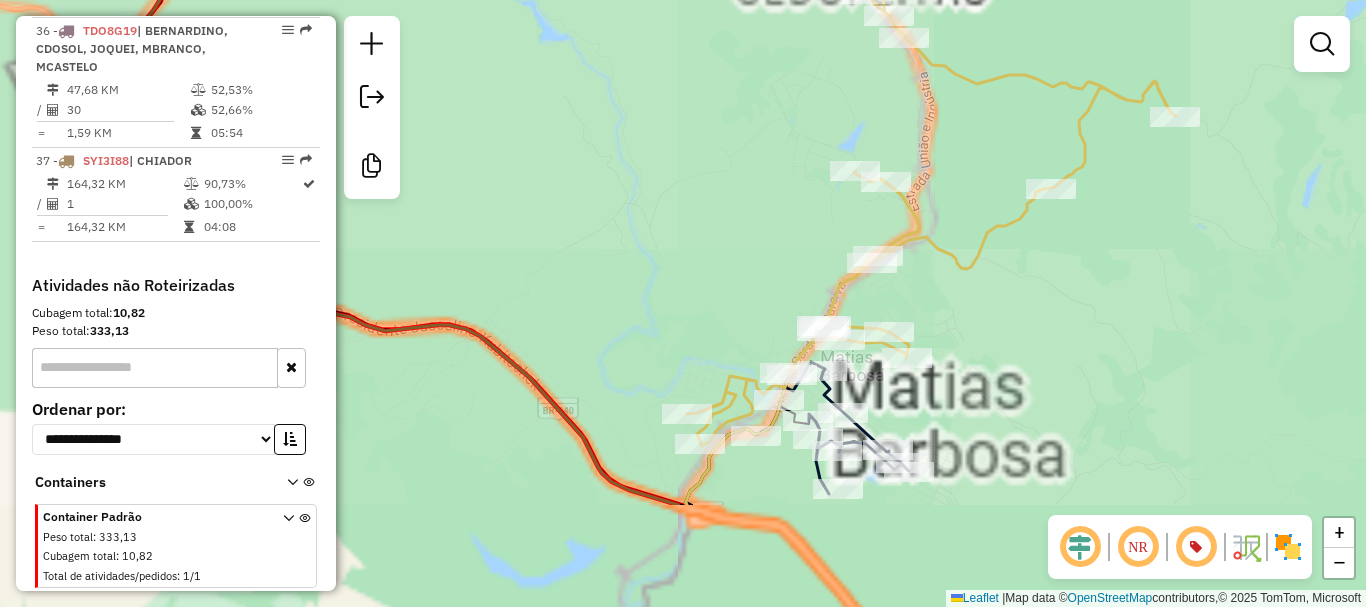 drag, startPoint x: 770, startPoint y: 197, endPoint x: 801, endPoint y: 186, distance: 32.89377 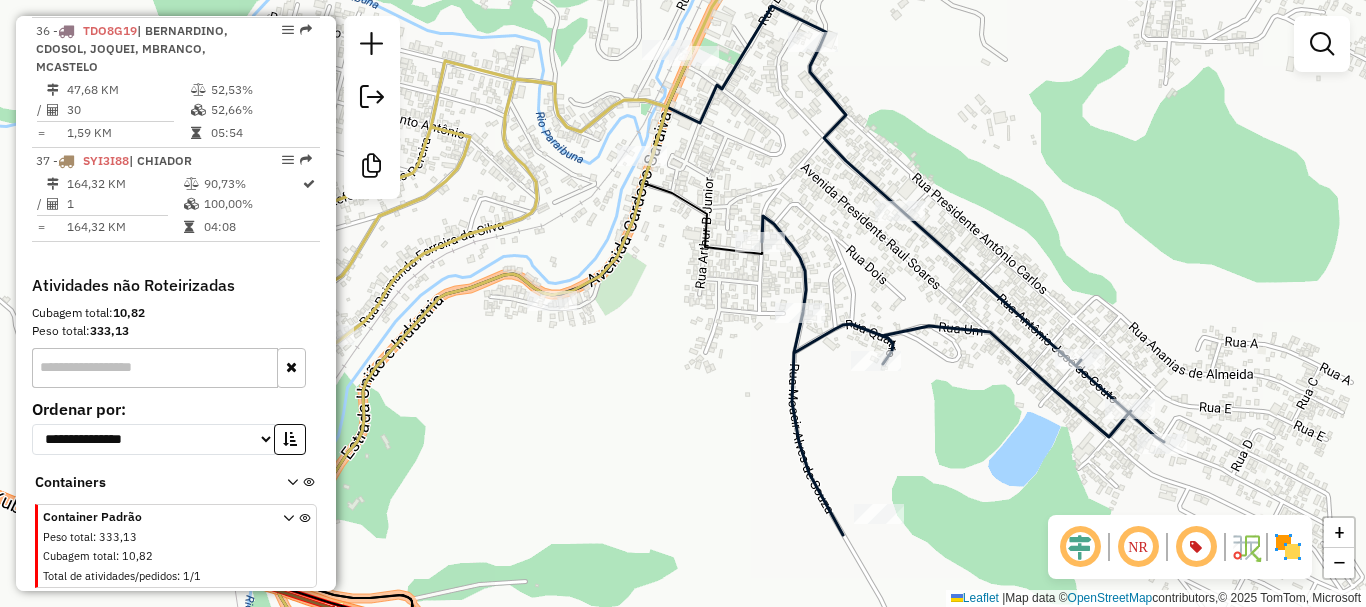 drag, startPoint x: 713, startPoint y: 209, endPoint x: 820, endPoint y: 274, distance: 125.19585 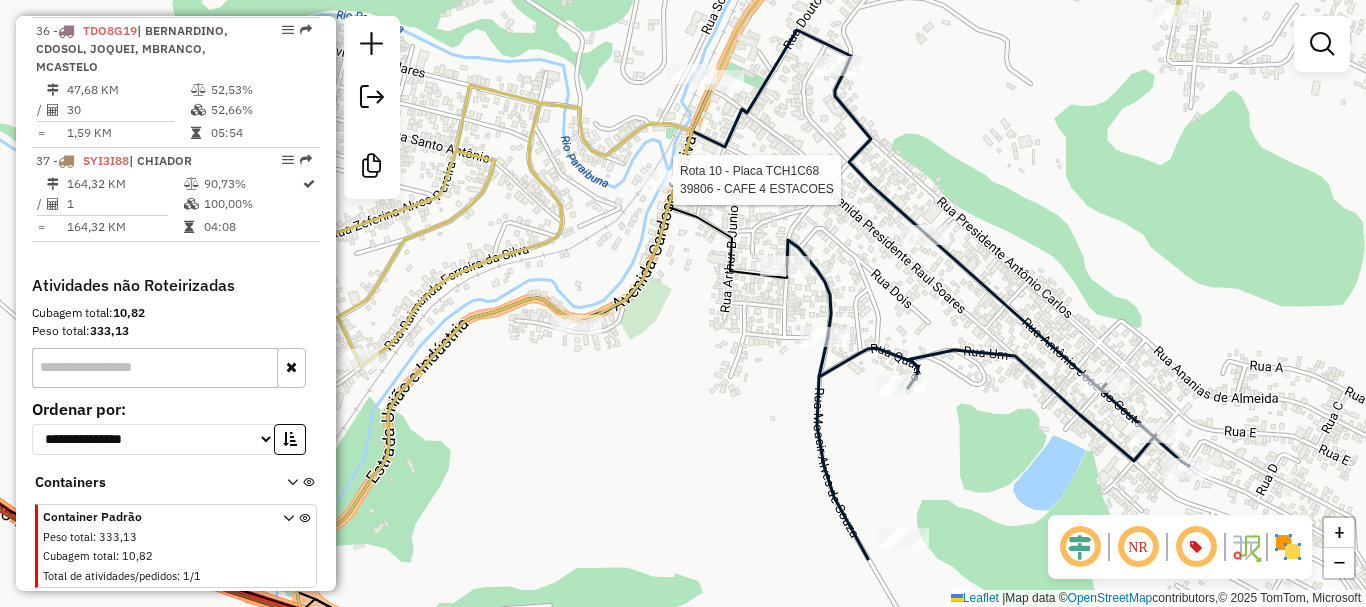 select on "**********" 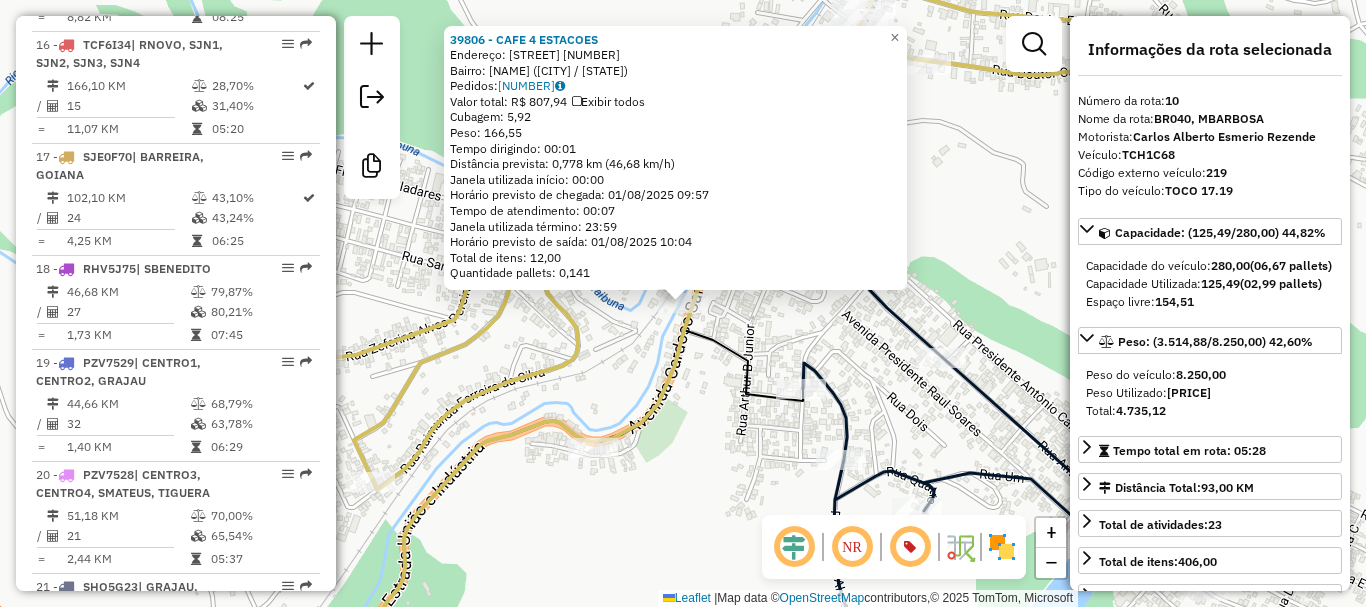 scroll, scrollTop: 1670, scrollLeft: 0, axis: vertical 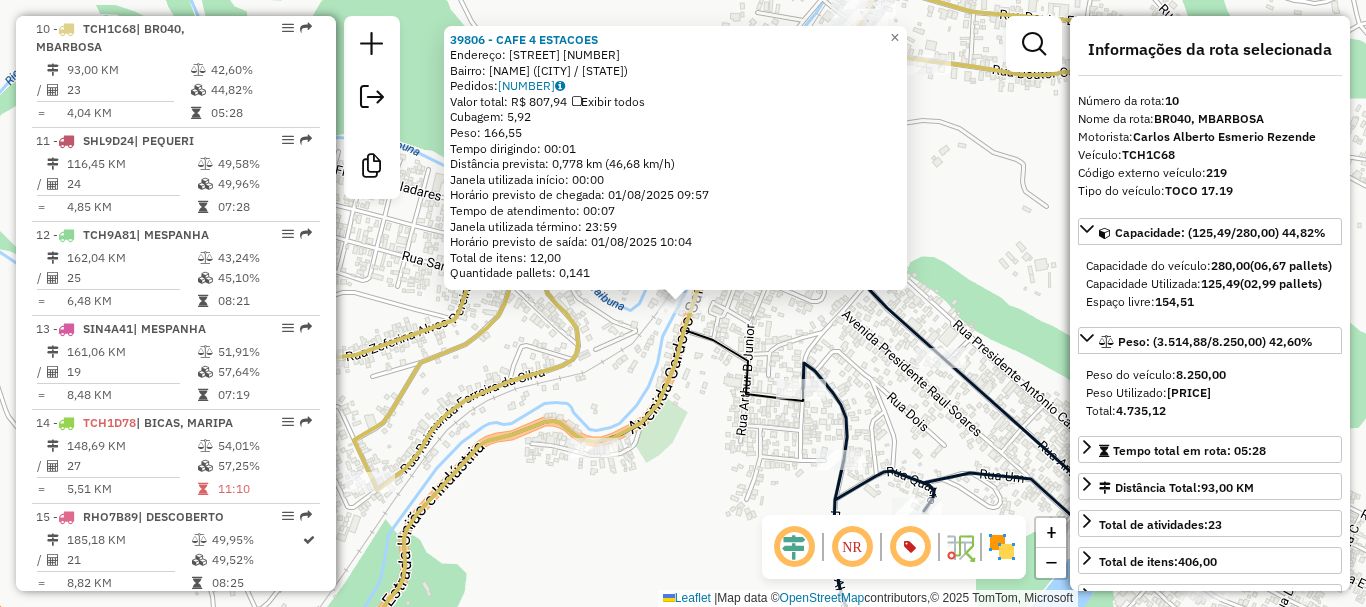 click on "39806 - [BUSINESS_NAME]  Endereço:  [STREET] [NUMBER]   Bairro: [NEIGHBORHOOD] ([CITY] / [STATE])   Pedidos:  [PHONE]   Valor total: R$ 807,94   Exibir todos   Cubagem: 5,92  Peso: 166,55  Tempo dirigindo: 00:01   Distância prevista: 0,778 km (46,68 km/h)   Janela utilizada início: 00:00   Horário previsto de chegada: 01/08/2025 09:57   Tempo de atendimento: 00:07   Janela utilizada término: 23:59   Horário previsto de saída: 01/08/2025 10:04   Total de itens: 12,00   Quantidade pallets: 0,141  × Janela de atendimento Grade de atendimento Capacidade Transportadoras Veículos Cliente Pedidos  Rotas Selecione os dias de semana para filtrar as janelas de atendimento  Seg   Ter   Qua   Qui   Sex   Sáb   Dom  Informe o período da janela de atendimento: De: Até:  Filtrar exatamente a janela do cliente  Considerar janela de atendimento padrão  Selecione os dias de semana para filtrar as grades de atendimento  Seg   Ter   Qua   Qui   Sex   Sáb   Dom   Considerar clientes sem dia de atendimento cadastrado  +" 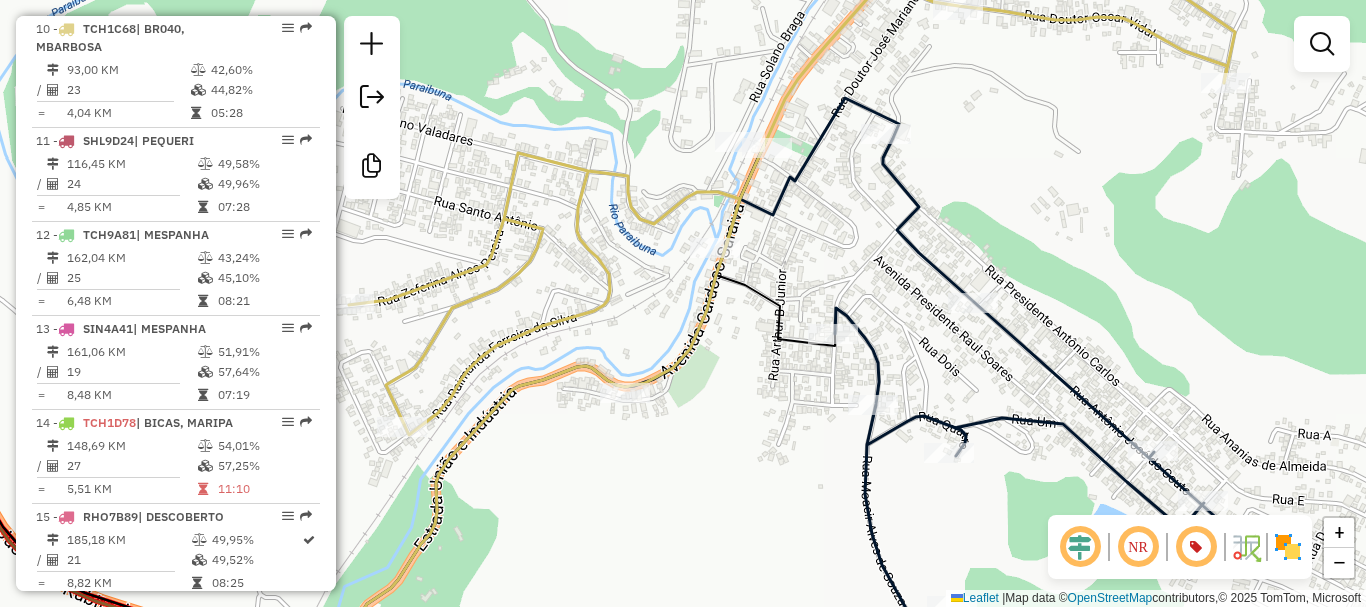 drag, startPoint x: 866, startPoint y: 301, endPoint x: 863, endPoint y: 288, distance: 13.341664 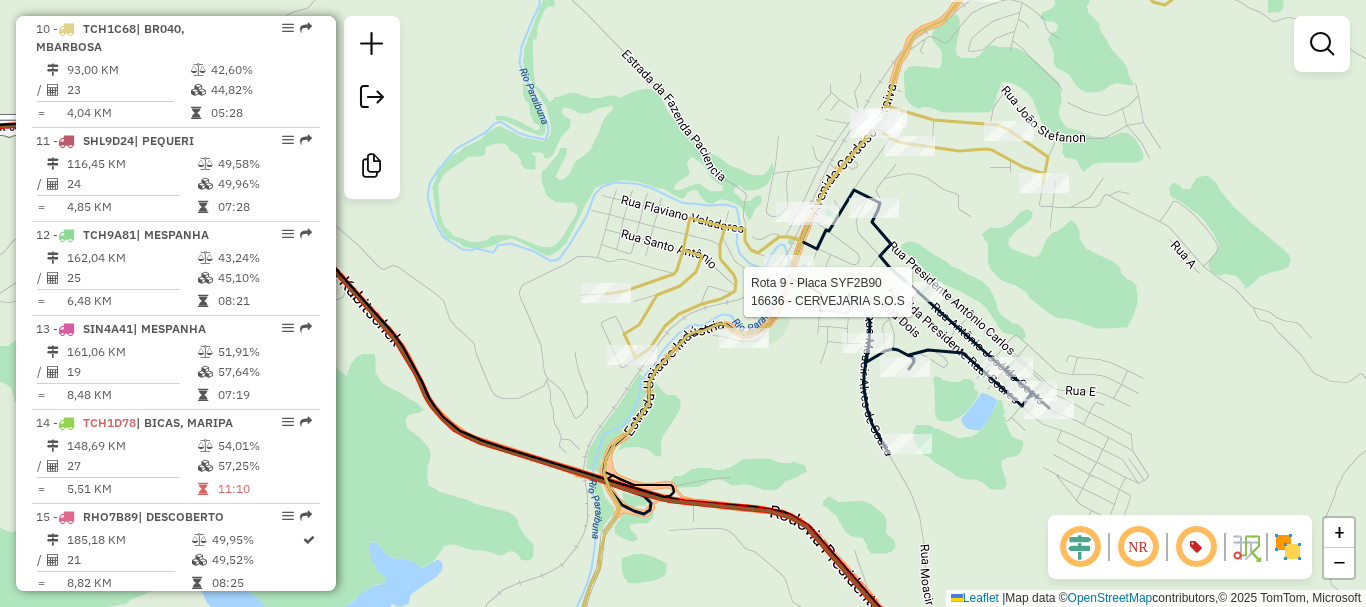 select on "**********" 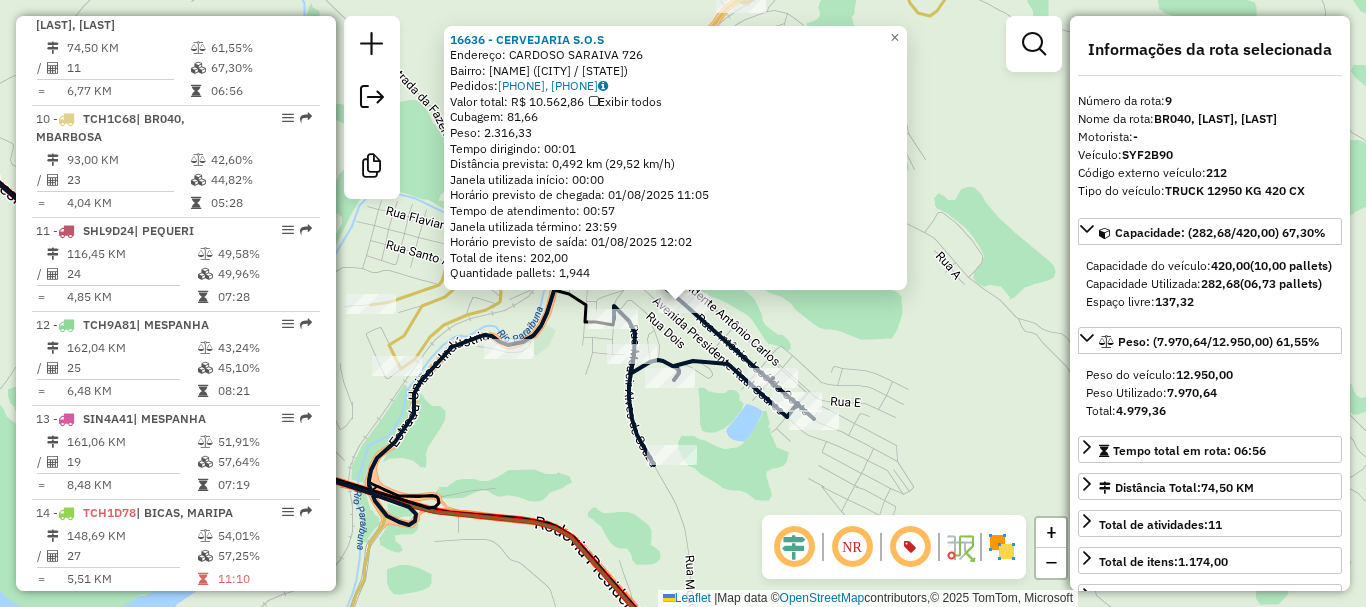 scroll, scrollTop: 1558, scrollLeft: 0, axis: vertical 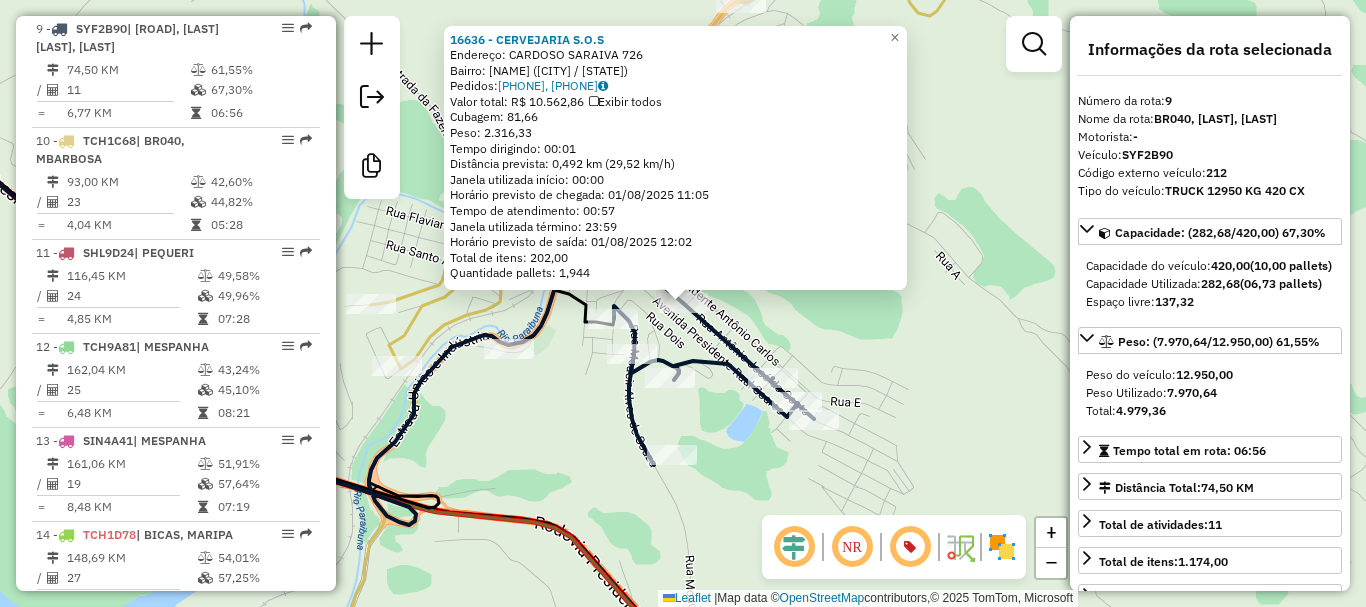 click on "16636 - [NAME]   Endereço:  [FIRST] [LAST] [NUMBER]   Bairro: [NEIGHBORHOOD] ([CITY] / [STATE])   Pedidos:  [PHONE], [PHONE]   Valor total: R$ [PRICE]   Exibir todos   Cubagem: [WEIGHT]  Peso: [WEIGHT]  Tempo dirigindo: [TIME]   Distância prevista: [DISTANCE] ([SPEED])   Janela utilizada início: [TIME]   Horário previsto de chegada: [DATE] [TIME]   Tempo de atendimento: [TIME]   Janela utilizada término: [TIME]   Horário previsto de saída: [DATE] [TIME]   Total de itens: [QUANTITY]   Quantidade pallets: [QUANTITY]  × Janela de atendimento Grade de atendimento Capacidade Transportadoras Veículos Cliente Pedidos  Rotas Selecione os dias de semana para filtrar as janelas de atendimento  Seg   Ter   Qua   Qui   Sex   Sáb   Dom  Informe o período da janela de atendimento: De: [DATE] Até: [DATE]  Filtrar exatamente a janela do cliente  Considerar janela de atendimento padrão  Selecione os dias de semana para filtrar as grades de atendimento  Seg   Ter   Qua   Qui   Sex   Sáb   Dom   Peso mínimo:   Peso máximo:   De:" 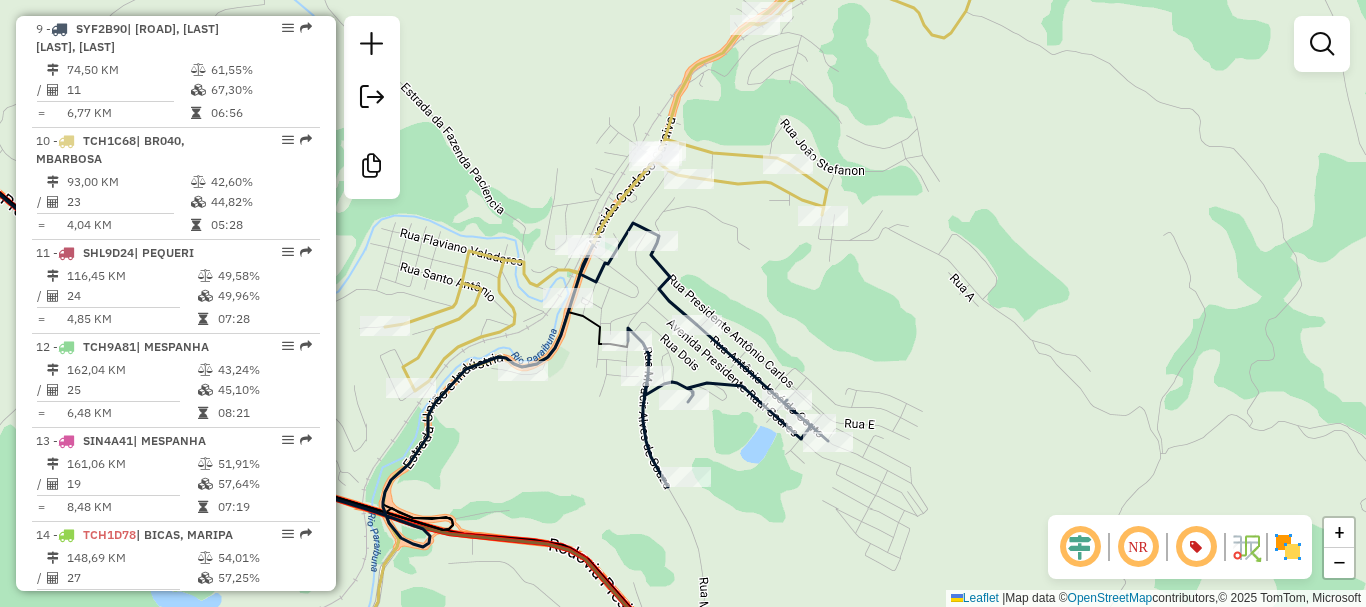 drag, startPoint x: 773, startPoint y: 324, endPoint x: 784, endPoint y: 344, distance: 22.825424 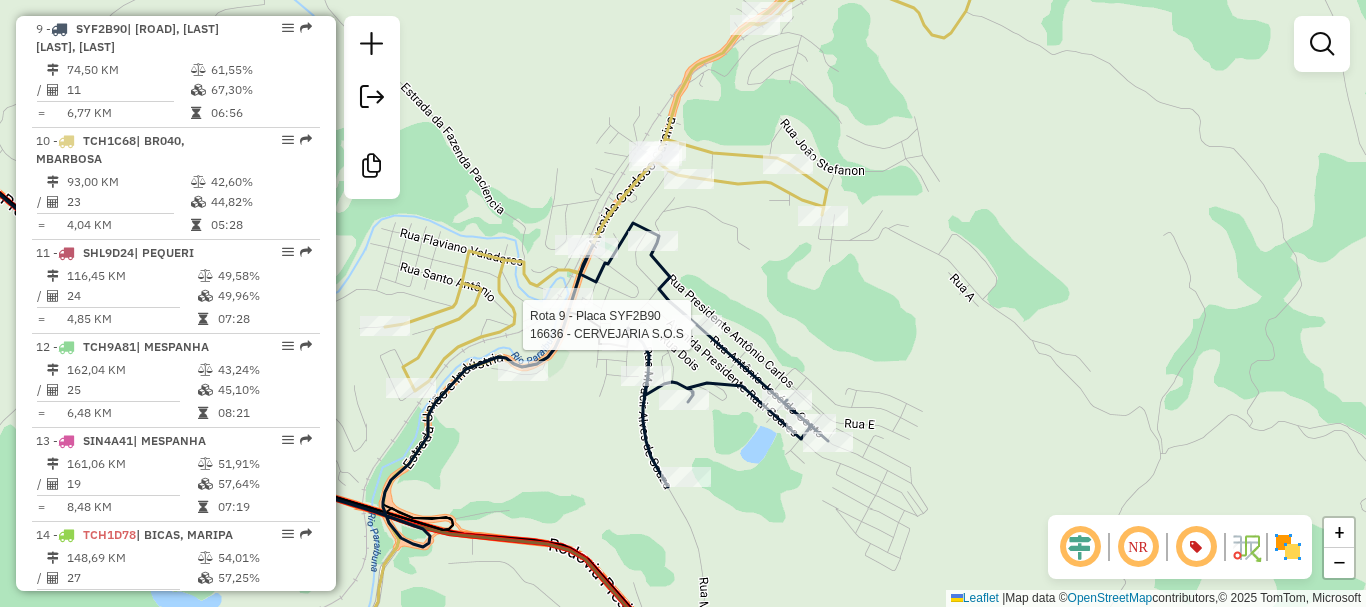 select on "**********" 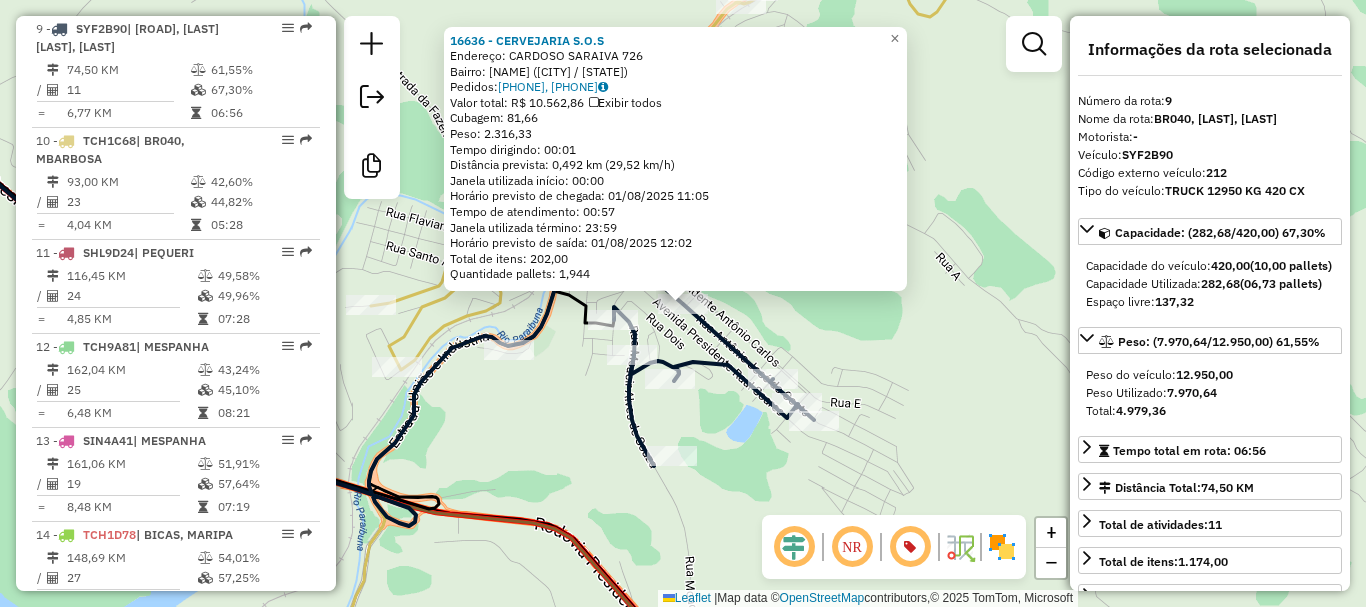 click on "16636 - [NAME]   Endereço:  [FIRST] [LAST] [NUMBER]   Bairro: [NEIGHBORHOOD] ([CITY] / [STATE])   Pedidos:  [PHONE], [PHONE]   Valor total: R$ [PRICE]   Exibir todos   Cubagem: [WEIGHT]  Peso: [WEIGHT]  Tempo dirigindo: [TIME]   Distância prevista: [DISTANCE] ([SPEED])   Janela utilizada início: [TIME]   Horário previsto de chegada: [DATE] [TIME]   Tempo de atendimento: [TIME]   Janela utilizada término: [TIME]   Horário previsto de saída: [DATE] [TIME]   Total de itens: [QUANTITY]   Quantidade pallets: [QUANTITY]  × Janela de atendimento Grade de atendimento Capacidade Transportadoras Veículos Cliente Pedidos  Rotas Selecione os dias de semana para filtrar as janelas de atendimento  Seg   Ter   Qua   Qui   Sex   Sáb   Dom  Informe o período da janela de atendimento: De: [DATE] Até: [DATE]  Filtrar exatamente a janela do cliente  Considerar janela de atendimento padrão  Selecione os dias de semana para filtrar as grades de atendimento  Seg   Ter   Qua   Qui   Sex   Sáb   Dom   Peso mínimo:   Peso máximo:   De:" 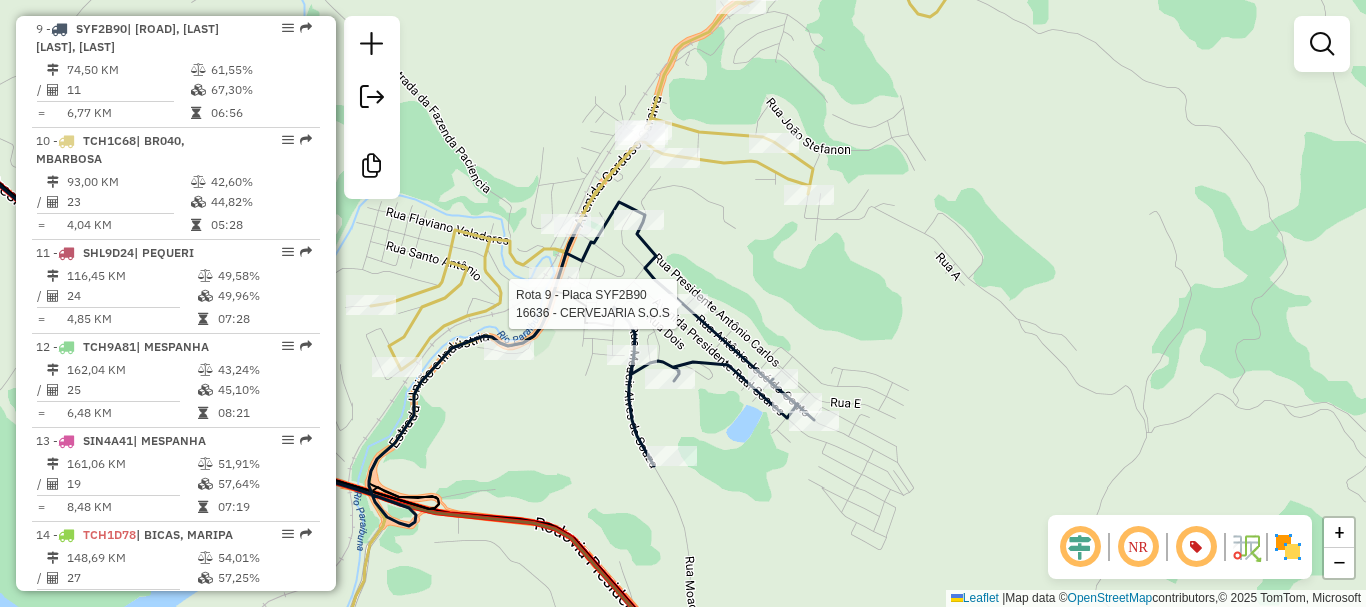 select on "**********" 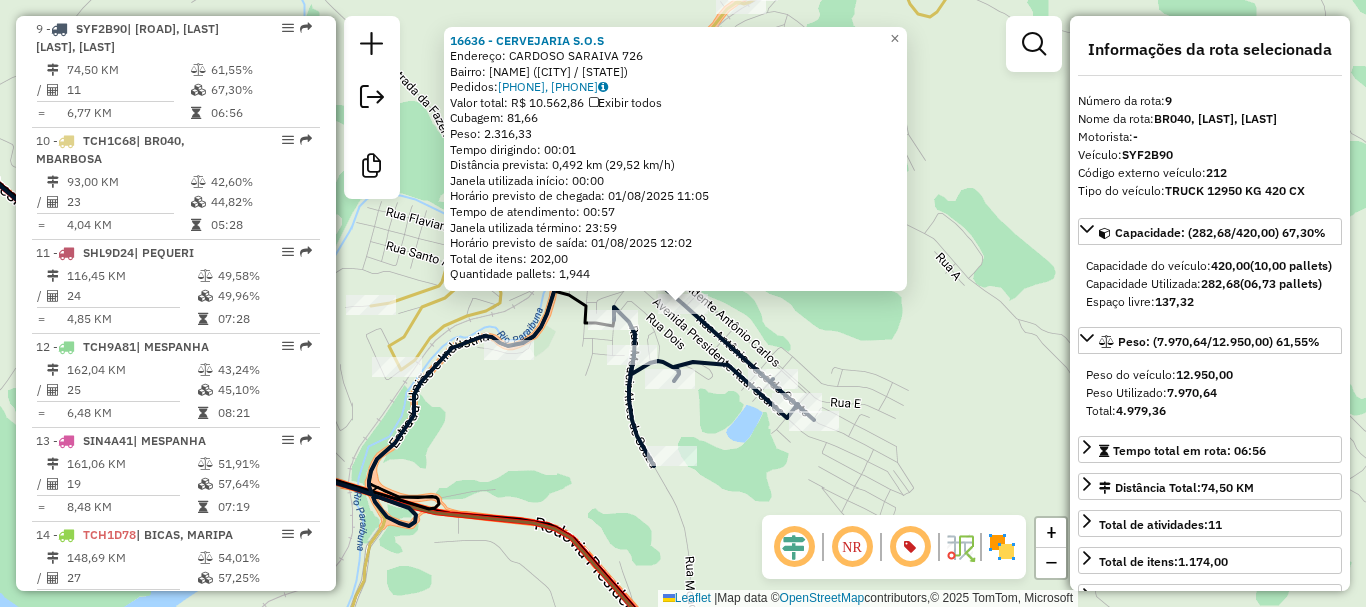 click on "16636 - [NAME]   Endereço:  [FIRST] [LAST] [NUMBER]   Bairro: [NEIGHBORHOOD] ([CITY] / [STATE])   Pedidos:  [PHONE], [PHONE]   Valor total: R$ [PRICE]   Exibir todos   Cubagem: [WEIGHT]  Peso: [WEIGHT]  Tempo dirigindo: [TIME]   Distância prevista: [DISTANCE] ([SPEED])   Janela utilizada início: [TIME]   Horário previsto de chegada: [DATE] [TIME]   Tempo de atendimento: [TIME]   Janela utilizada término: [TIME]   Horário previsto de saída: [DATE] [TIME]   Total de itens: [QUANTITY]   Quantidade pallets: [QUANTITY]  × Janela de atendimento Grade de atendimento Capacidade Transportadoras Veículos Cliente Pedidos  Rotas Selecione os dias de semana para filtrar as janelas de atendimento  Seg   Ter   Qua   Qui   Sex   Sáb   Dom  Informe o período da janela de atendimento: De: [DATE] Até: [DATE]  Filtrar exatamente a janela do cliente  Considerar janela de atendimento padrão  Selecione os dias de semana para filtrar as grades de atendimento  Seg   Ter   Qua   Qui   Sex   Sáb   Dom   Peso mínimo:   Peso máximo:   De:" 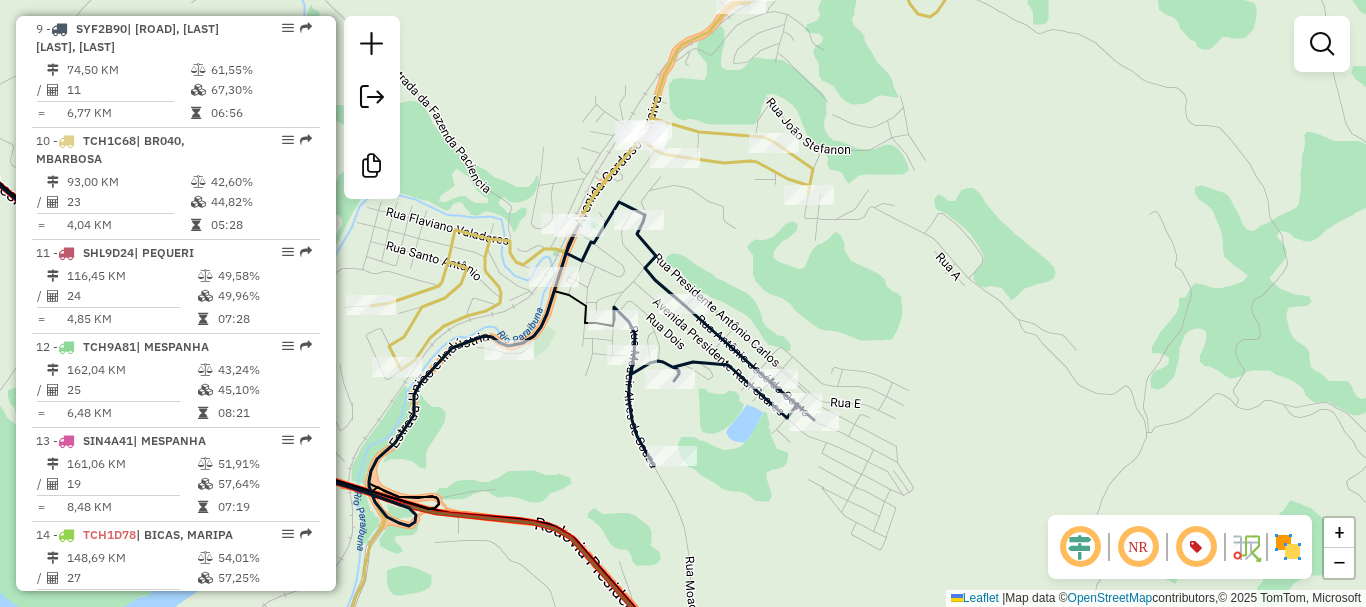 click 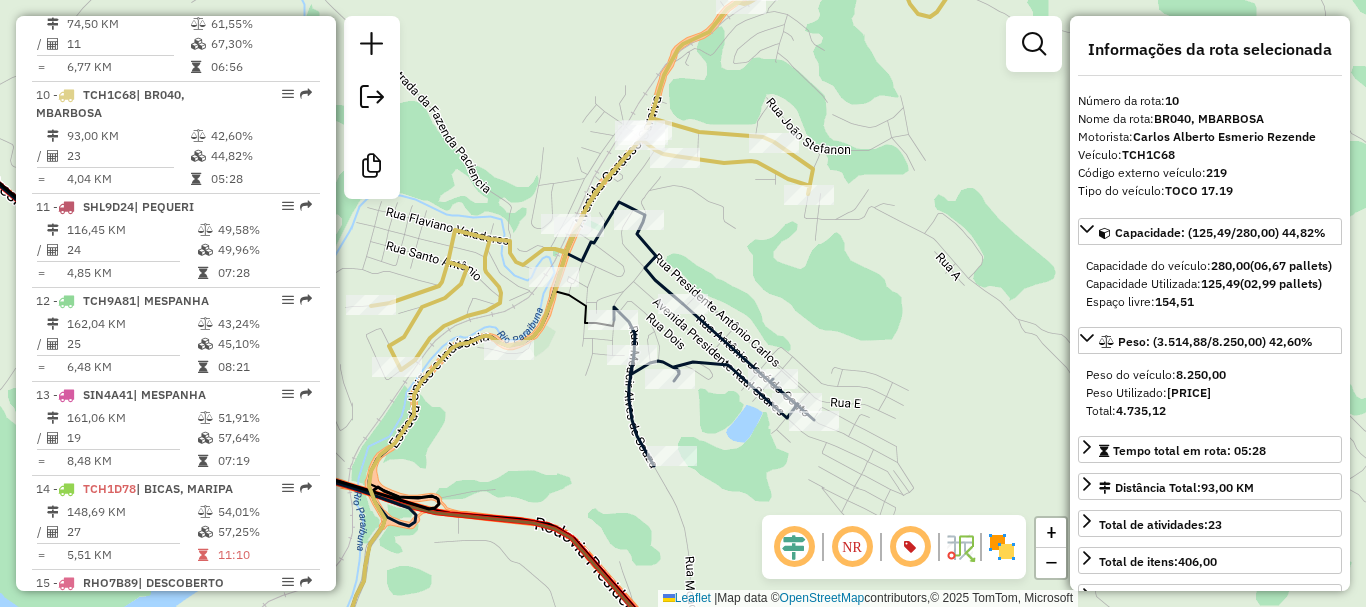 scroll, scrollTop: 1670, scrollLeft: 0, axis: vertical 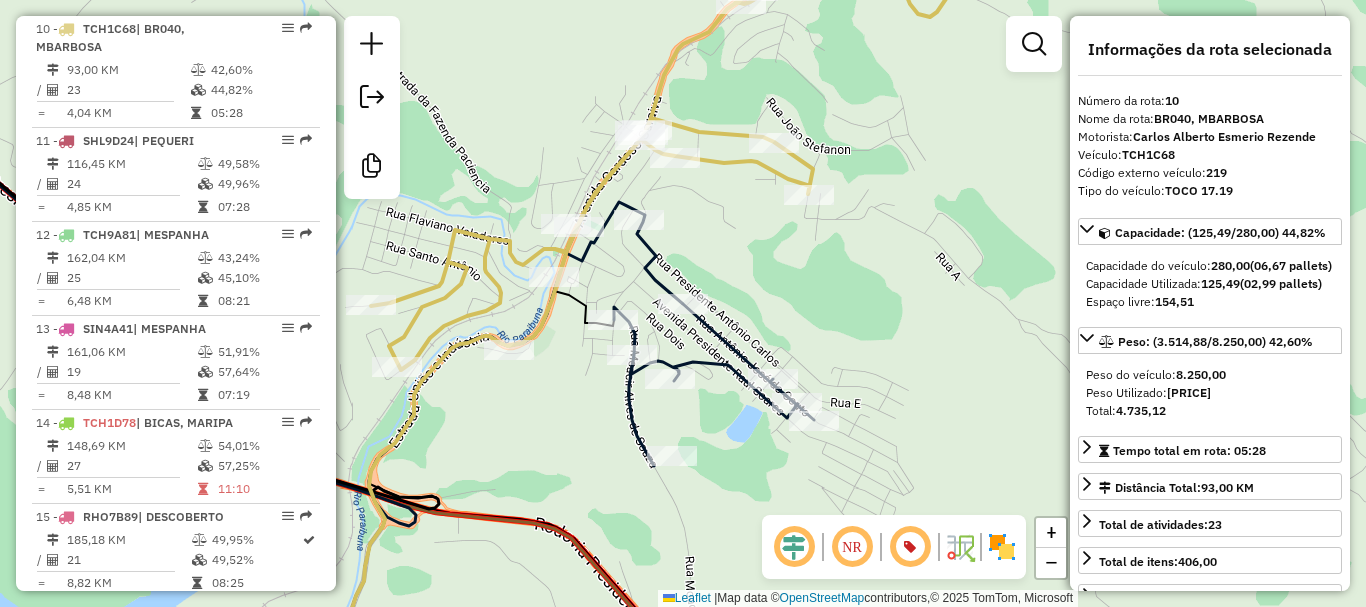drag, startPoint x: 745, startPoint y: 311, endPoint x: 771, endPoint y: 311, distance: 26 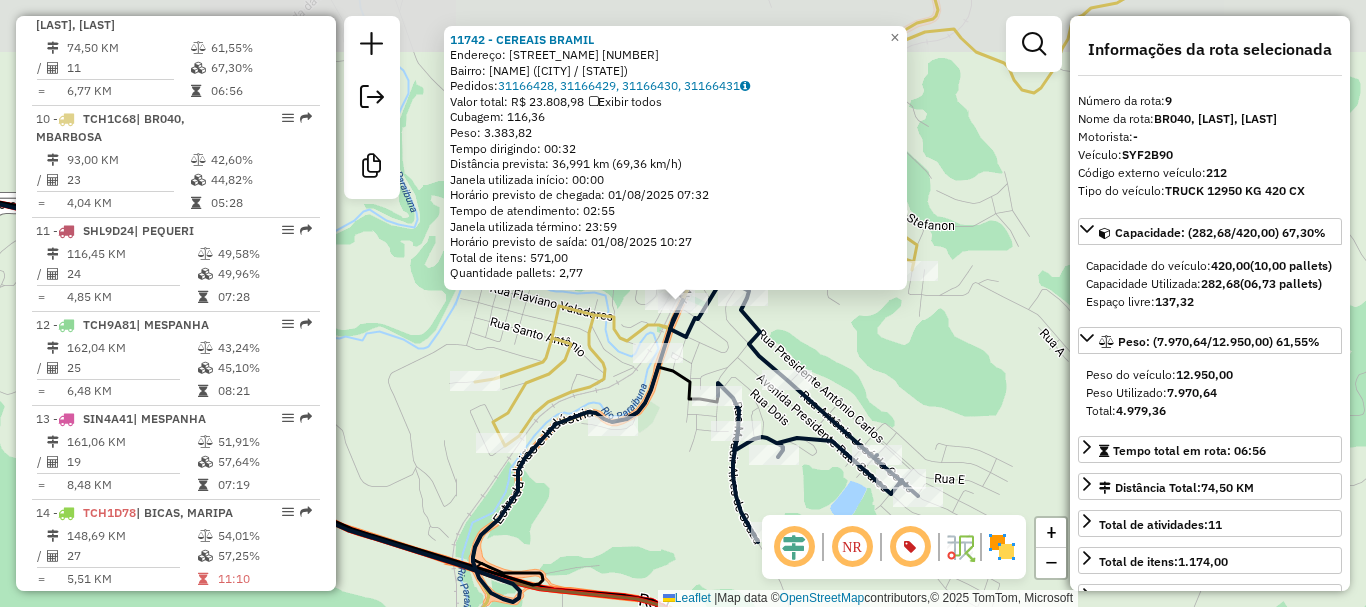 scroll, scrollTop: 1558, scrollLeft: 0, axis: vertical 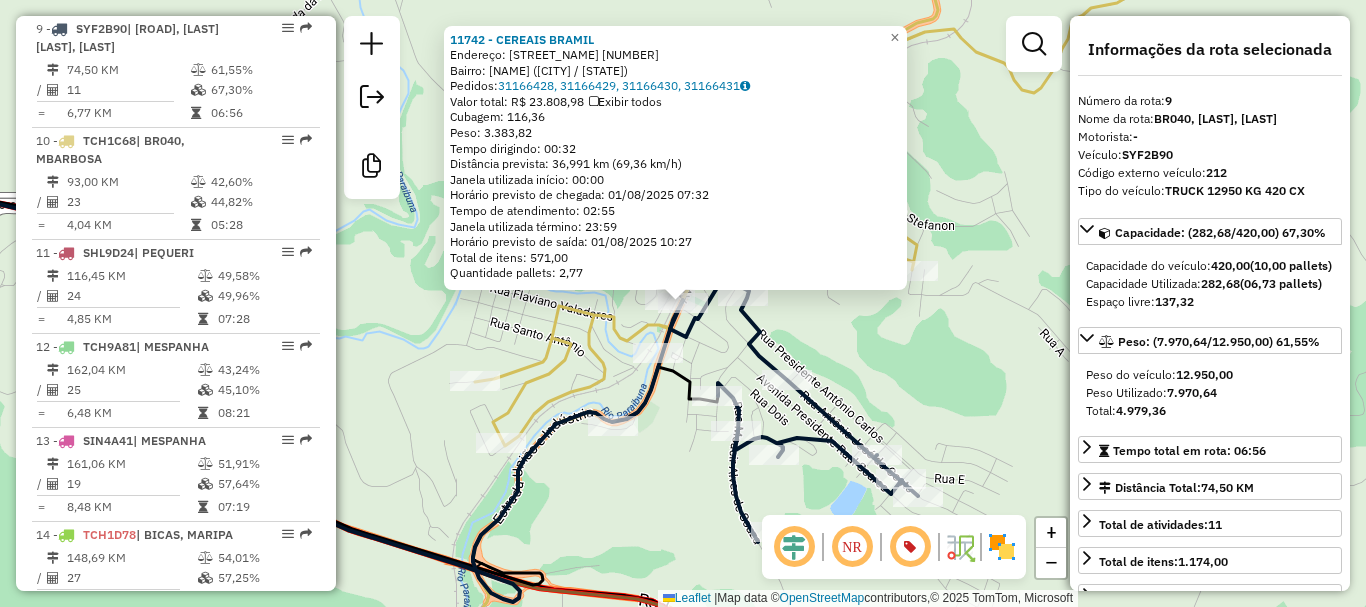 click on "[NUMBER] - [TITLE] [TITLE] [TITLE]  Endereço:  [FIRST] [LAST] [NUMBER]   Bairro: [NEIGHBORHOOD] ([CITY] / [STATE])   Pedidos:  [PHONE], [PHONE], [PHONE], [PHONE]   Valor total: R$ [PRICE]   Exibir todos   Cubagem: [WEIGHT]  Peso: [WEIGHT]  Tempo dirigindo: [TIME]   Distância prevista: [DISTANCE] ([SPEED])   Janela utilizada início: [TIME]   Horário previsto de chegada: [DATE] [TIME]   Tempo de atendimento: [TIME]   Janela utilizada término: [TIME]   Horário previsto de saída: [DATE] [TIME]   Total de itens: [QUANTITY]   Quantidade pallets: [QUANTITY]  × Janela de atendimento Grade de atendimento Capacidade Transportadoras Veículos Cliente Pedidos  Rotas Selecione os dias de semana para filtrar as janelas de atendimento  Seg   Ter   Qua   Qui   Sex   Sáb   Dom  Informe o período da janela de atendimento: De: [DATE] Até: [DATE]  Filtrar exatamente a janela do cliente  Considerar janela de atendimento padrão  Selecione os dias de semana para filtrar as grades de atendimento  Seg   Ter   Qua   Qui   Sex   Sáb   Dom   Peso mínimo:  De:" 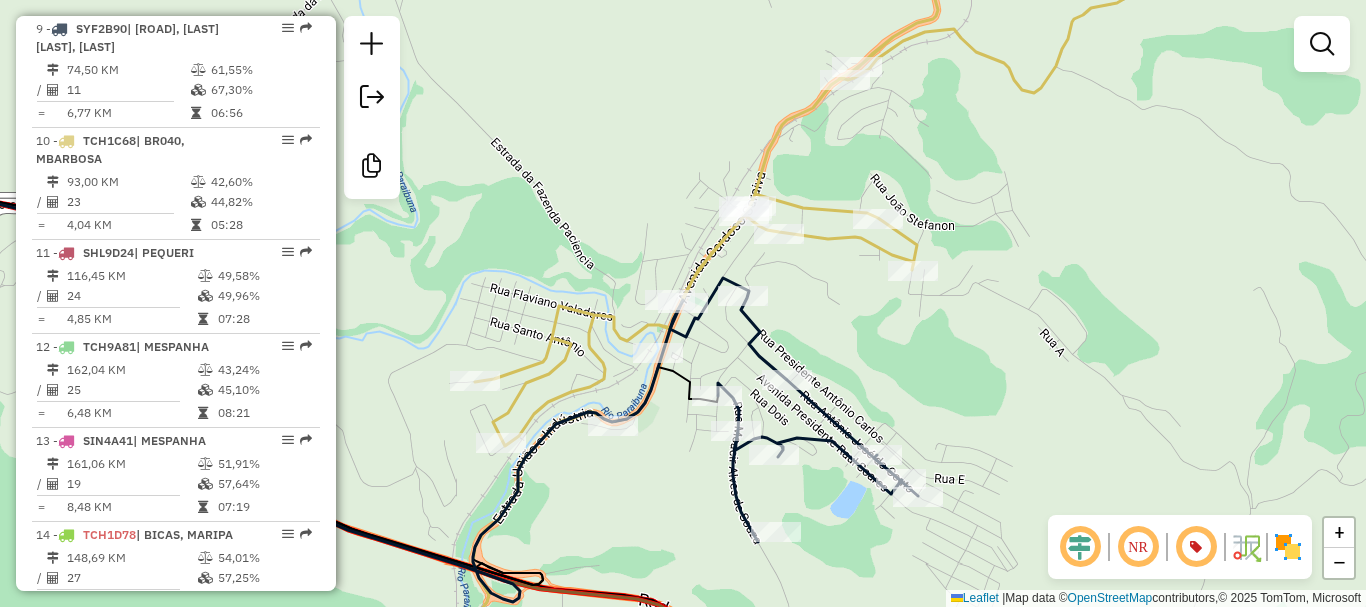 drag, startPoint x: 661, startPoint y: 500, endPoint x: 646, endPoint y: 441, distance: 60.876926 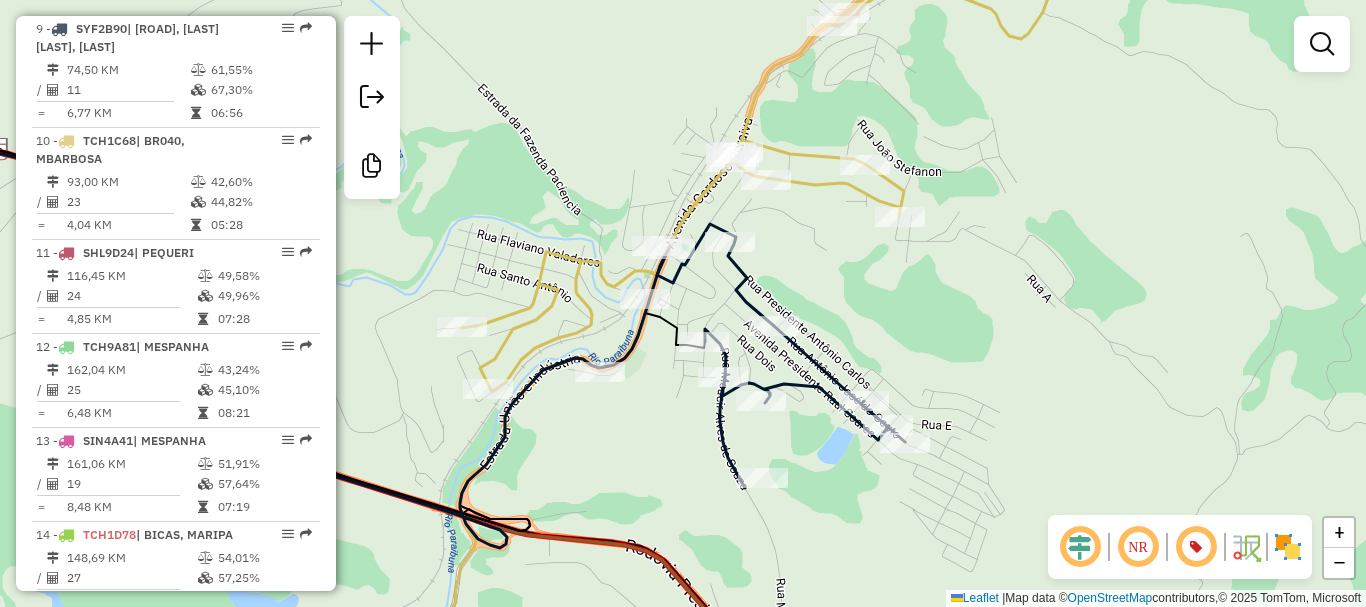 drag, startPoint x: 914, startPoint y: 279, endPoint x: 905, endPoint y: 404, distance: 125.32358 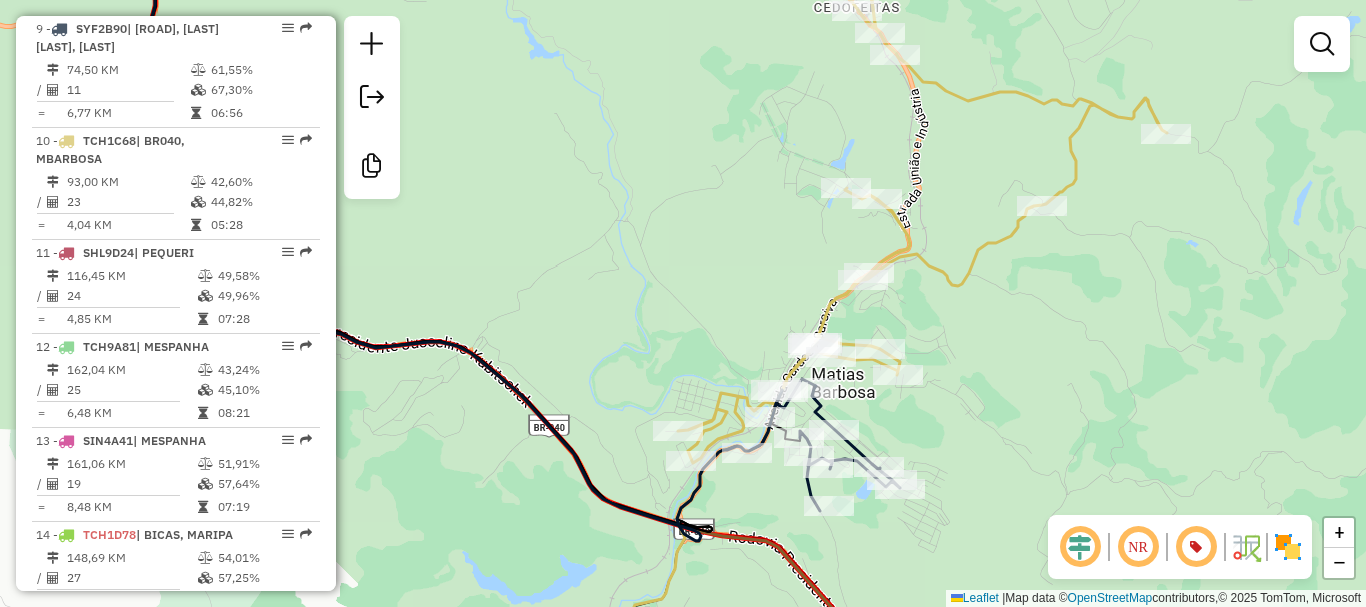 click 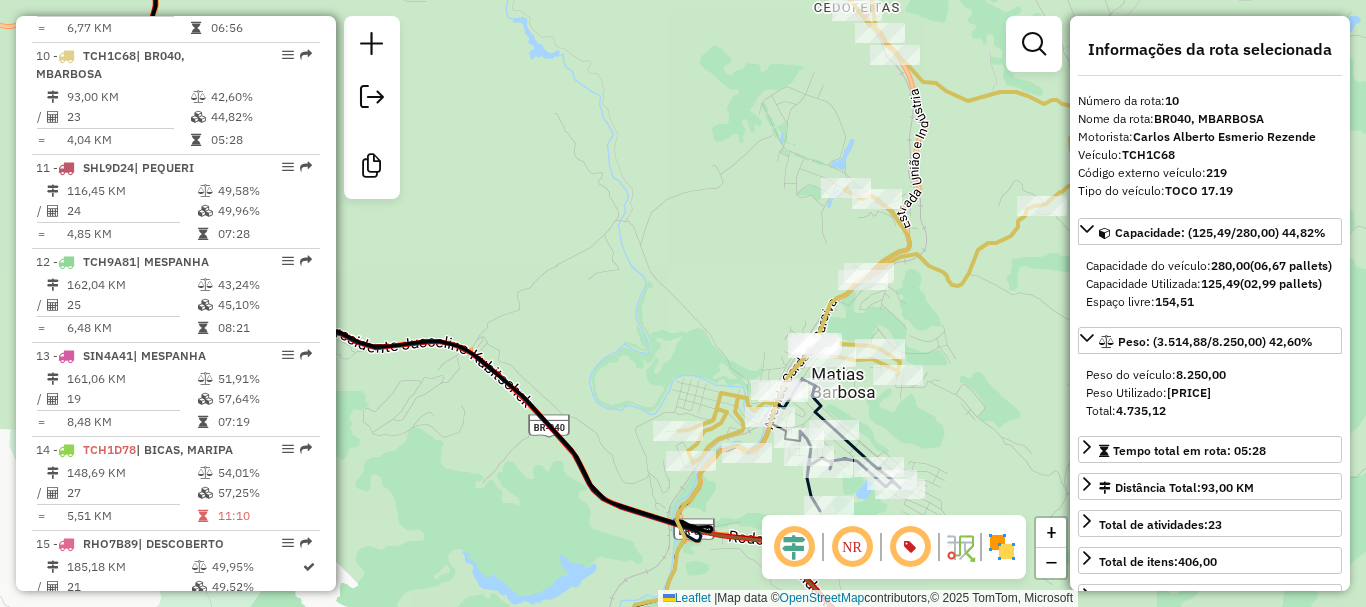 scroll, scrollTop: 1670, scrollLeft: 0, axis: vertical 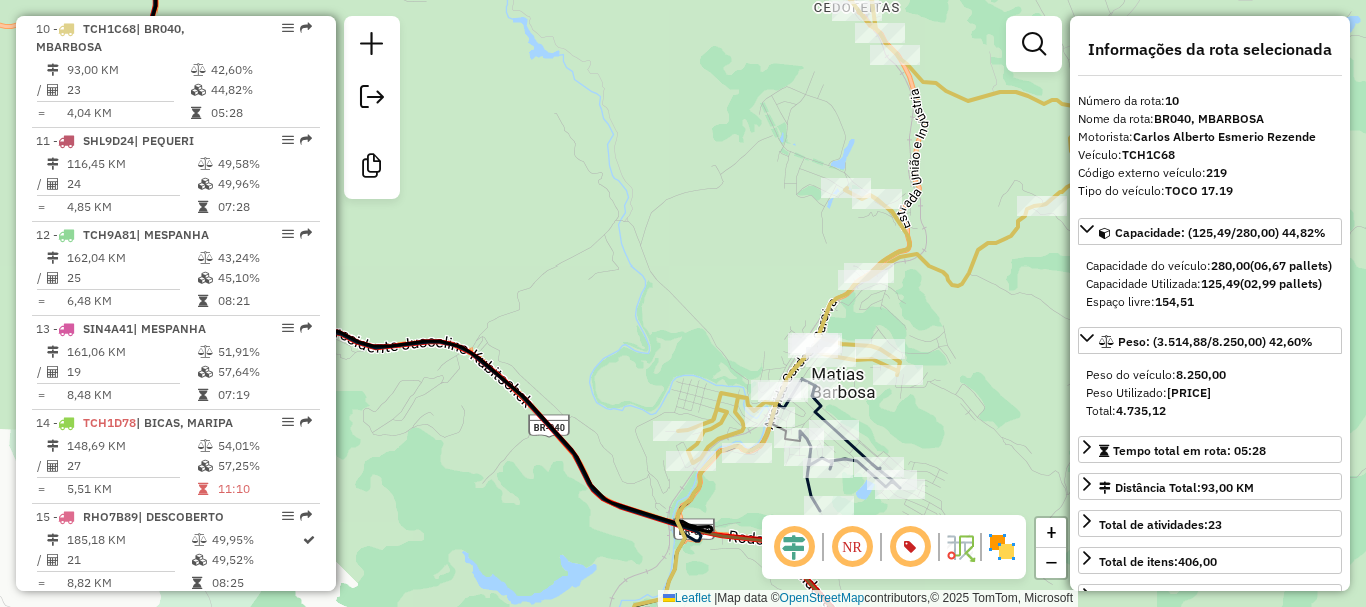 drag, startPoint x: 601, startPoint y: 370, endPoint x: 597, endPoint y: 321, distance: 49.162994 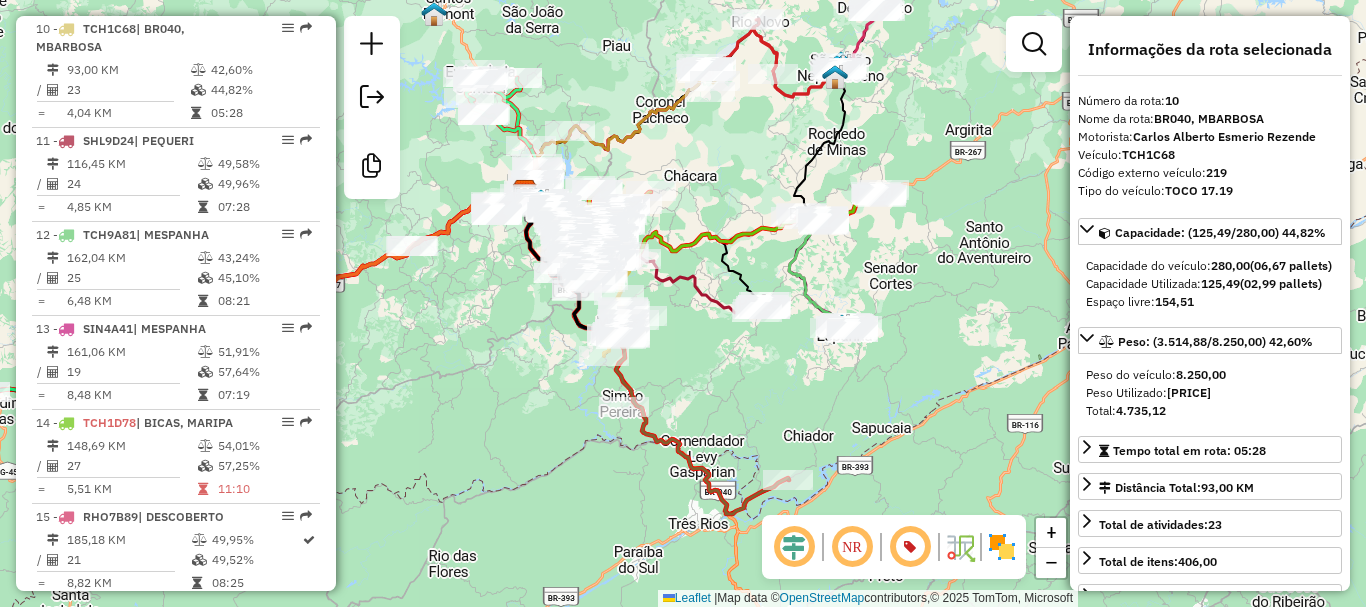 drag, startPoint x: 459, startPoint y: 301, endPoint x: 968, endPoint y: 130, distance: 536.95624 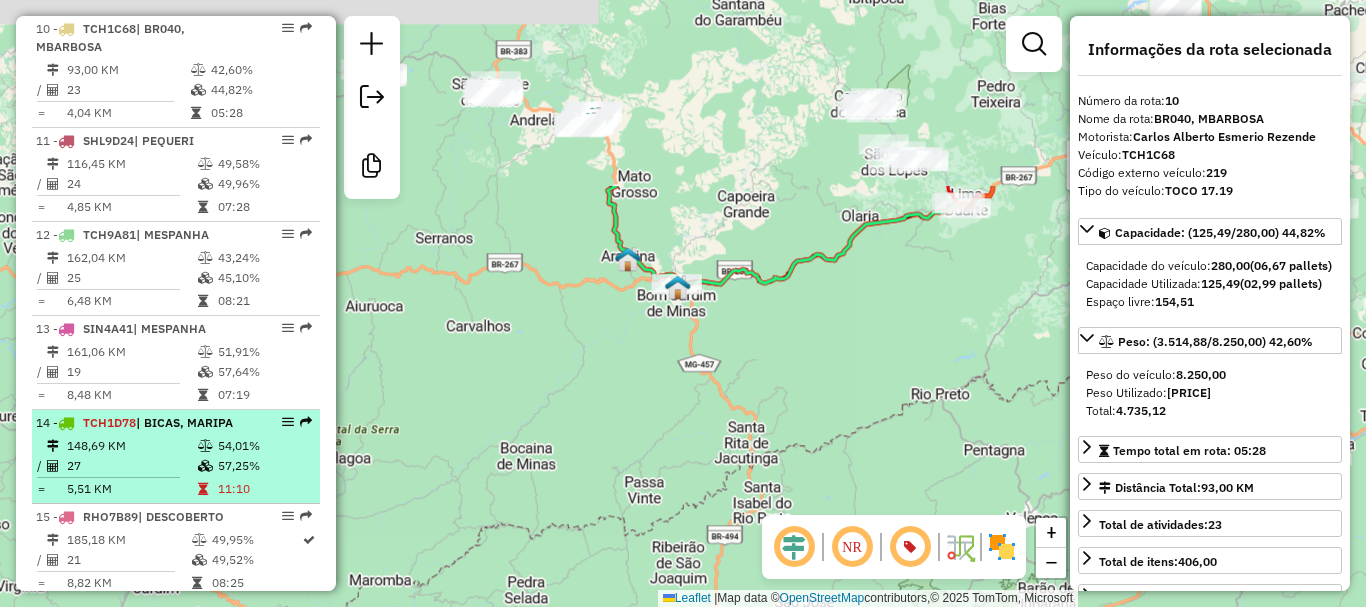 drag, startPoint x: 479, startPoint y: 372, endPoint x: 279, endPoint y: 442, distance: 211.8962 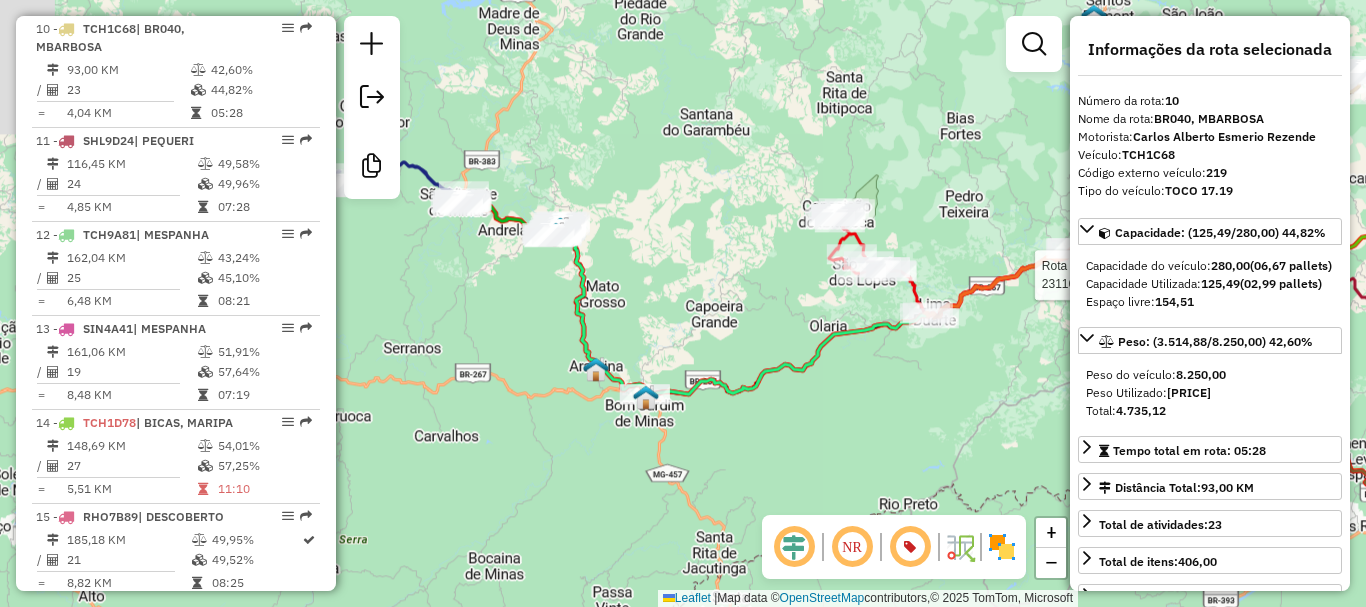 drag, startPoint x: 547, startPoint y: 262, endPoint x: 737, endPoint y: 262, distance: 190 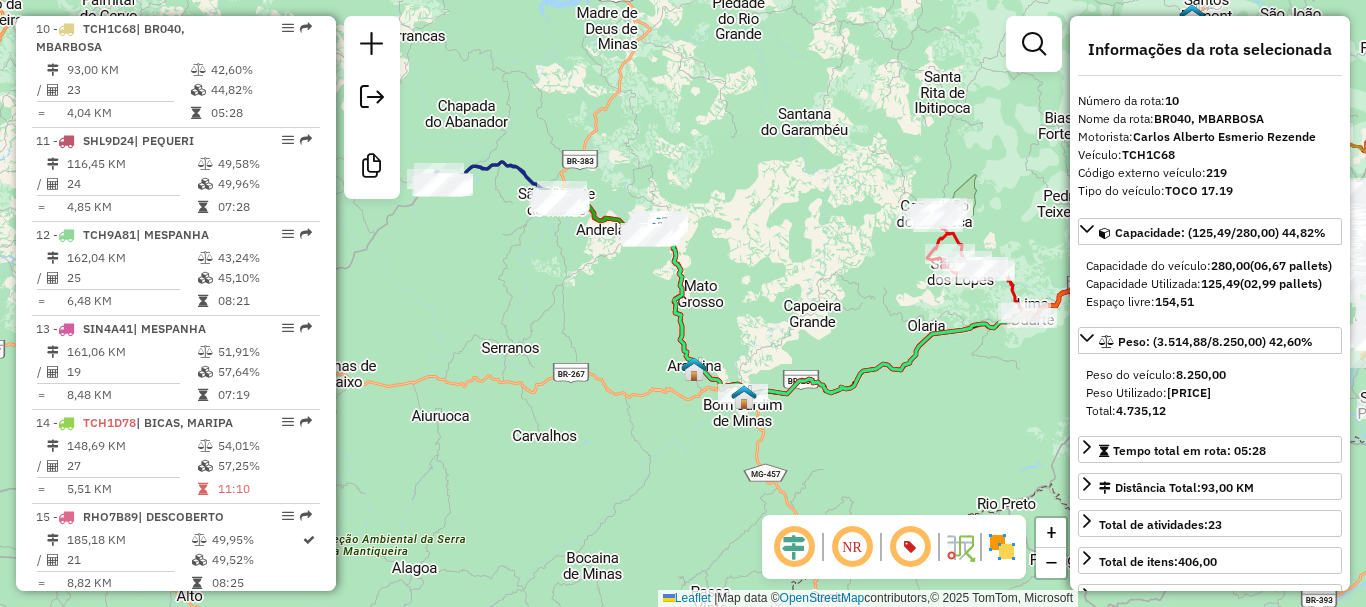 drag, startPoint x: 599, startPoint y: 251, endPoint x: 760, endPoint y: 274, distance: 162.63457 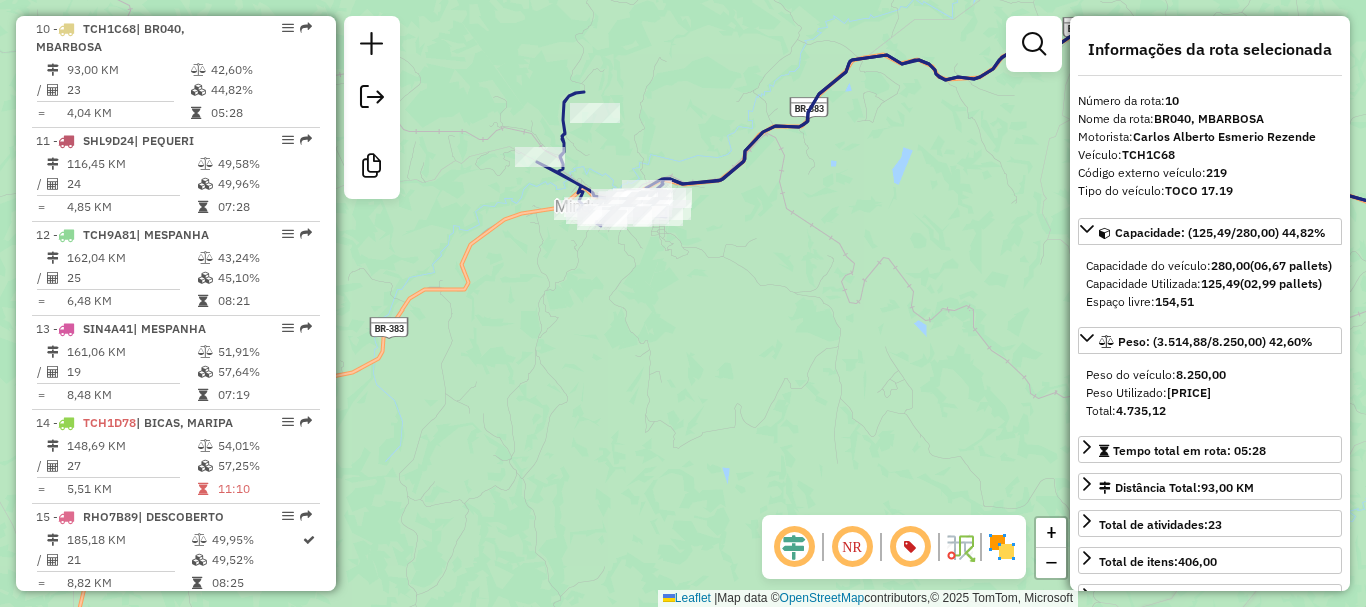 click on "Rota [NUMBER] - Placa [PLATE] [NUMBER] - [BRAND] LTDA Rota [NUMBER] - Placa [PLATE] [NUMBER] - [BRAND] [NAME] Janela de atendimento Grade de atendimento Capacidade Transportadoras Veículos Cliente Pedidos  Rotas Selecione os dias de semana para filtrar as janelas de atendimento  Seg   Ter   Qua   Qui   Sex   Sáb   Dom  Informe o período da janela de atendimento: De: Até:  Filtrar exatamente a janela do cliente  Considerar janela de atendimento padrão  Selecione os dias de semana para filtrar as grades de atendimento  Seg   Ter   Qua   Qui   Sex   Sáb   Dom   Considerar clientes sem dia de atendimento cadastrado  Clientes fora do dia de atendimento selecionado Filtrar as atividades entre os valores definidos abaixo:  Peso mínimo:   Peso máximo:   Cubagem mínima:   Cubagem máxima:   De:   Até:  Filtrar as atividades entre o tempo de atendimento definido abaixo:  De:   Até:   Considerar capacidade total dos clientes não roteirizados Transportadora: Selecione um ou mais itens Tipo de veículo: Veículo: Nome: De:" 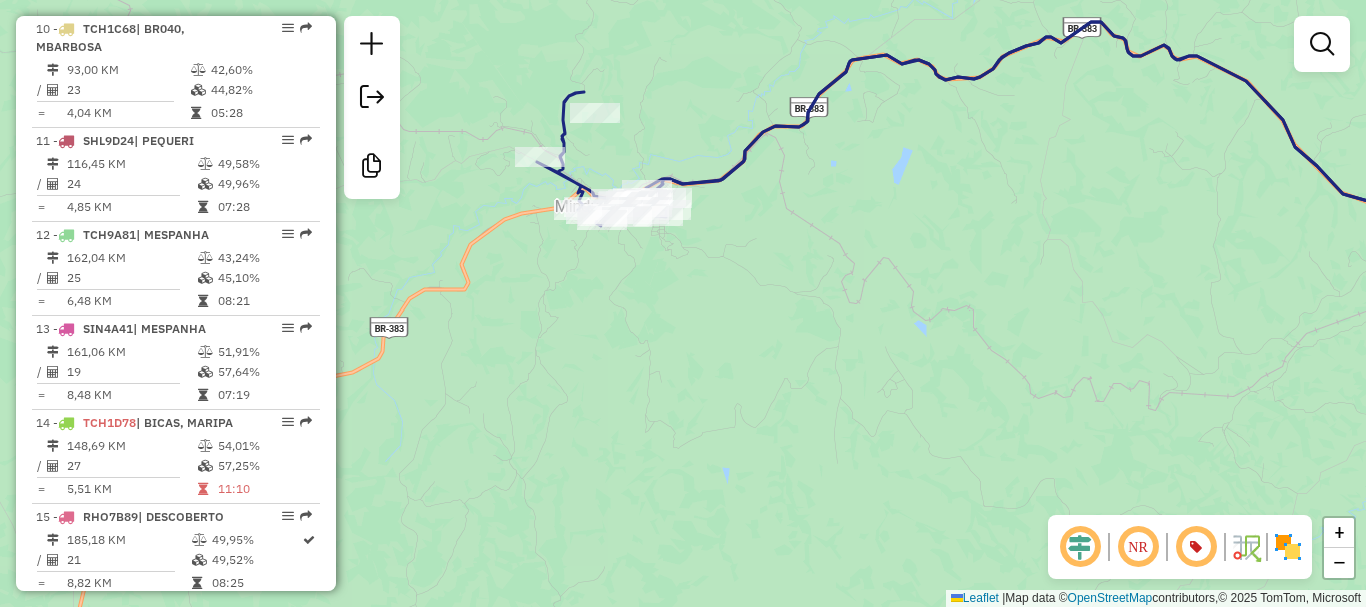click on "Janela de atendimento Grade de atendimento Capacidade Transportadoras Veículos Cliente Pedidos  Rotas Selecione os dias de semana para filtrar as janelas de atendimento  Seg   Ter   Qua   Qui   Sex   Sáb   Dom  Informe o período da janela de atendimento: De: Até:  Filtrar exatamente a janela do cliente  Considerar janela de atendimento padrão  Selecione os dias de semana para filtrar as grades de atendimento  Seg   Ter   Qua   Qui   Sex   Sáb   Dom   Considerar clientes sem dia de atendimento cadastrado  Clientes fora do dia de atendimento selecionado Filtrar as atividades entre os valores definidos abaixo:  Peso mínimo:   Peso máximo:   Cubagem mínima:   Cubagem máxima:   De:   Até:  Filtrar as atividades entre o tempo de atendimento definido abaixo:  De:   Até:   Considerar capacidade total dos clientes não roteirizados Transportadora: Selecione um ou mais itens Tipo de veículo: Selecione um ou mais itens Veículo: Selecione um ou mais itens Motorista: Selecione um ou mais itens Nome: Rótulo:" 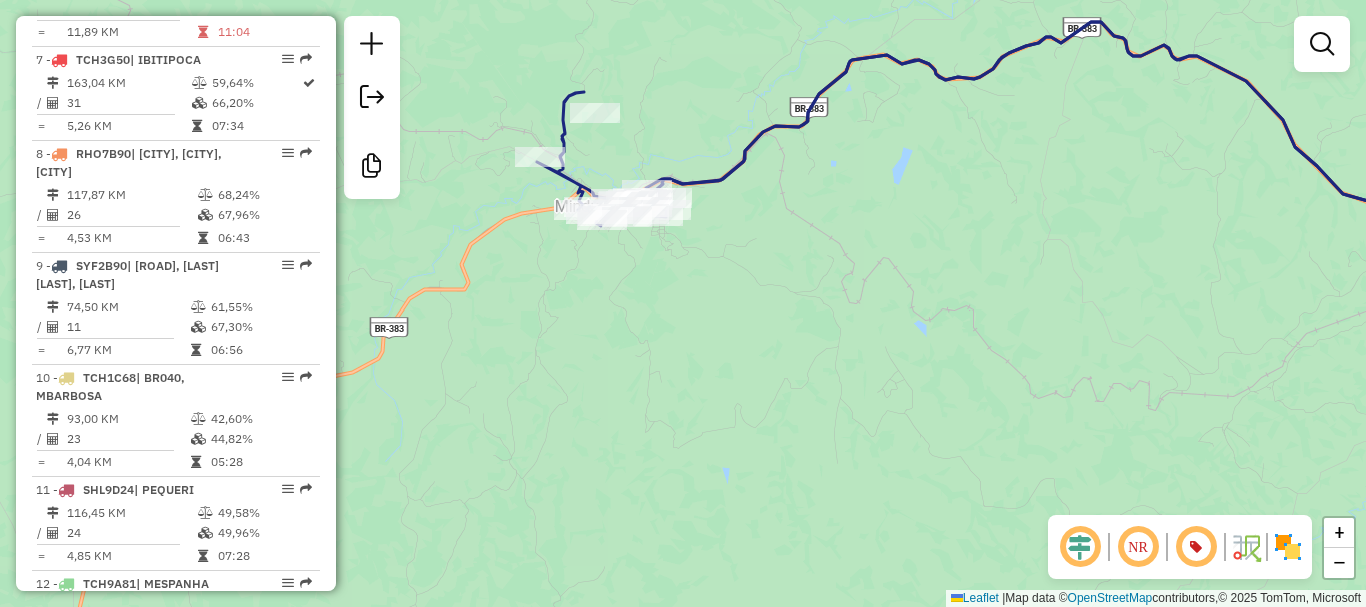 select on "**********" 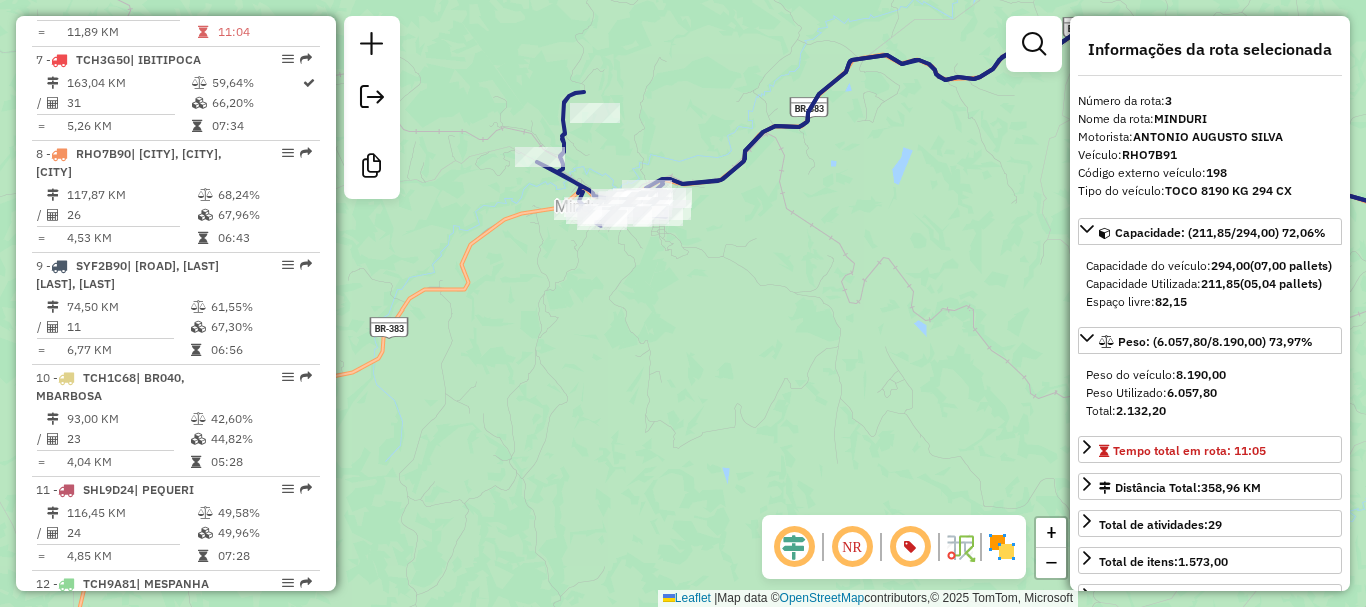 scroll, scrollTop: 976, scrollLeft: 0, axis: vertical 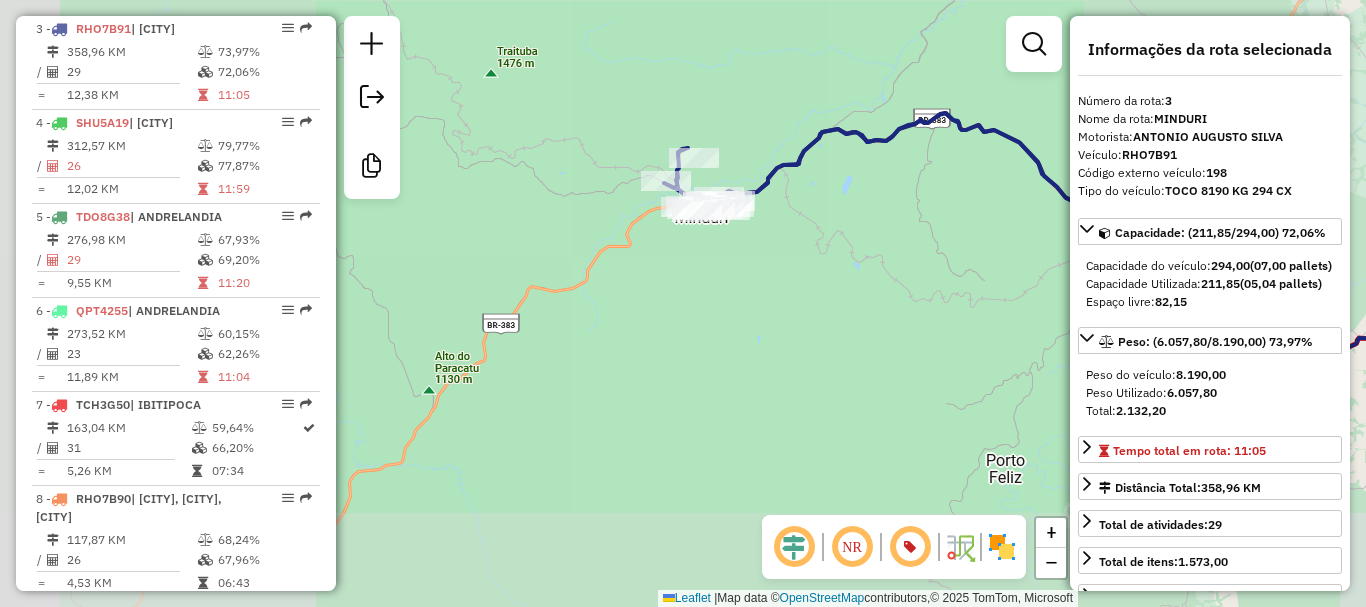drag, startPoint x: 681, startPoint y: 193, endPoint x: 458, endPoint y: 145, distance: 228.10744 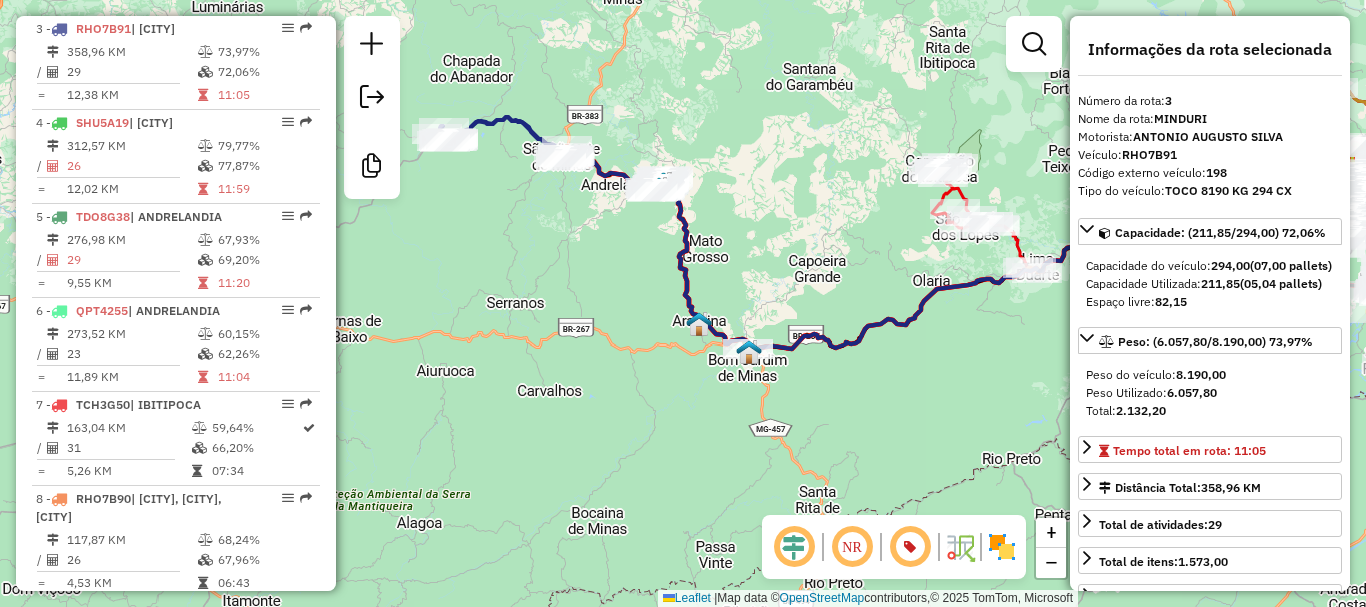drag, startPoint x: 552, startPoint y: 181, endPoint x: 587, endPoint y: 219, distance: 51.662365 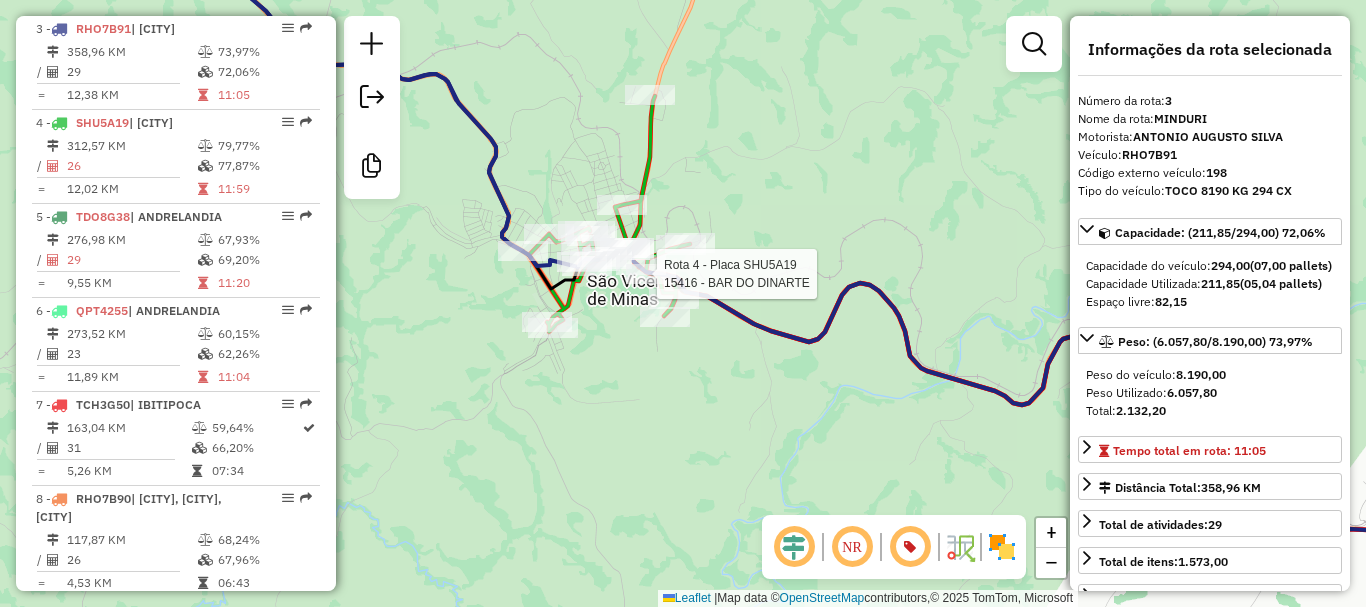 click 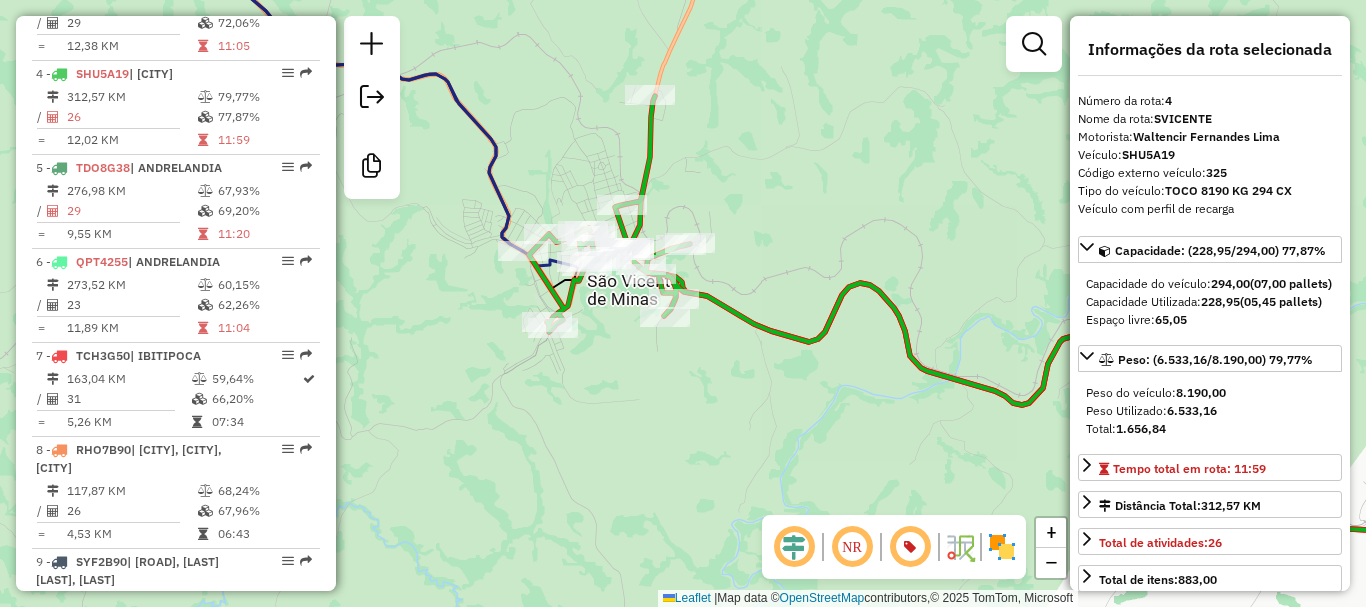 scroll, scrollTop: 1070, scrollLeft: 0, axis: vertical 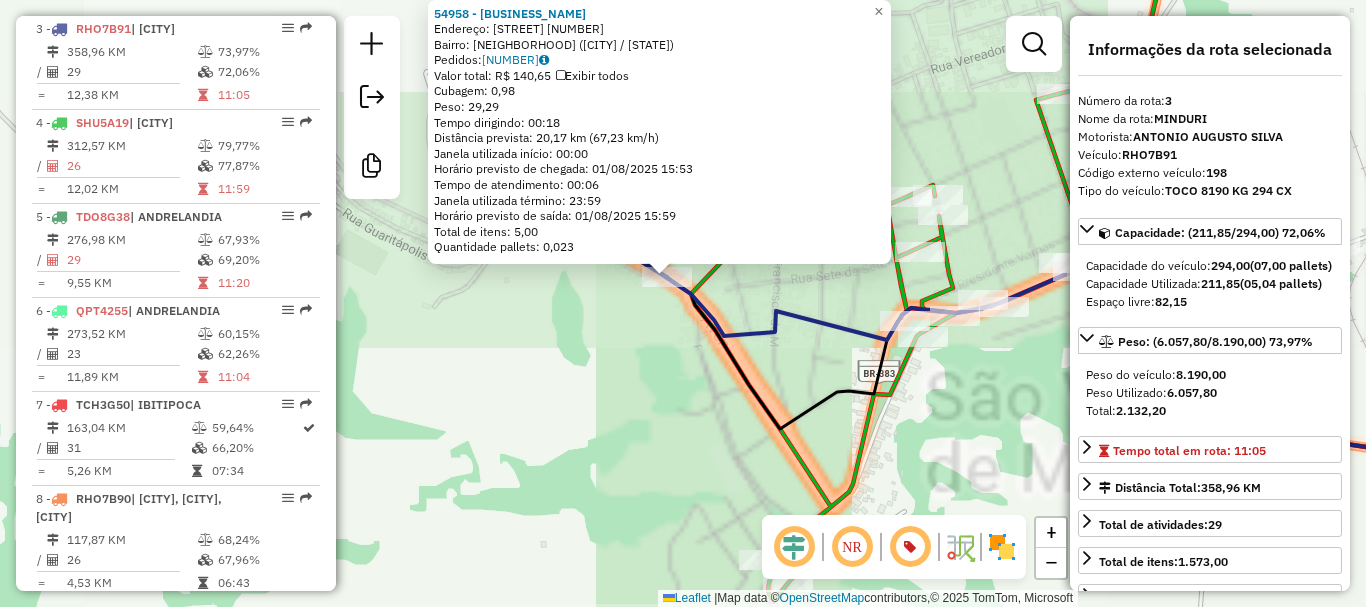 click 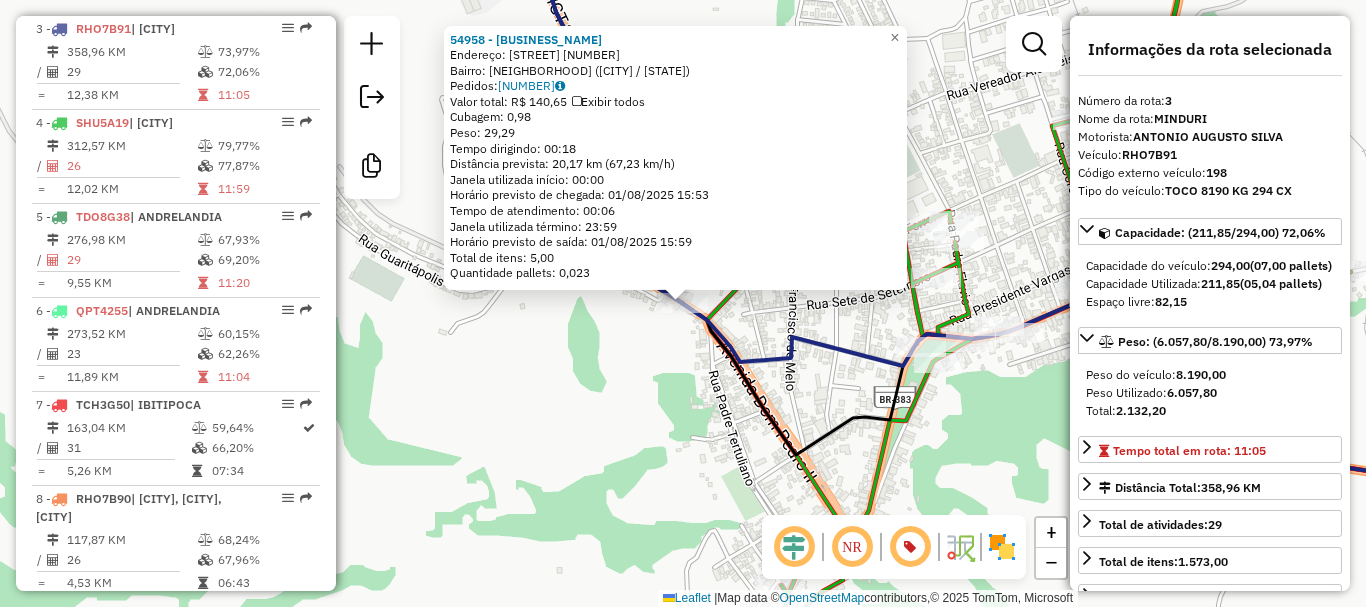 click on "[NUMBER] - [BRAND] [FIRST] [LAST] Endereço: [STREET_NAME] [NUMBER] Bairro: [NAME] ([CITY] / [STATE]) Pedidos: [NUMBER] Valor total: R$ [PRICE] Exibir todos Cubagem: [CUBAGE] Peso: [WEIGHT] Tempo dirigindo: [TIME] Distância prevista: [DISTANCE] km ([SPEED] km/h) Janela utilizada início: [TIME] Horário previsto de chegada: [DATE] [TIME] Tempo de atendimento: [TIME] Janela utilizada término: [TIME] Horário previsto de saída: [DATE] [TIME] Total de itens: [ITEMS] Quantidade pallets: [PALLETS] × Janela de atendimento Grade de atendimento Capacidade Transportadoras Veículos Cliente Pedidos Rotas Selecione os dias de semana para filtrar as janelas de atendimento Seg Ter Qua Qui Sex Sáb Dom Informe o período da janela de atendimento: De: Até: Filtrar exatamente a janela do cliente Considerar janela de atendimento padrão Selecione os dias de semana para filtrar as grades de atendimento Seg Ter Qua Qui Sex Sáb Dom Peso mínimo: Peso máximo: De: De:" 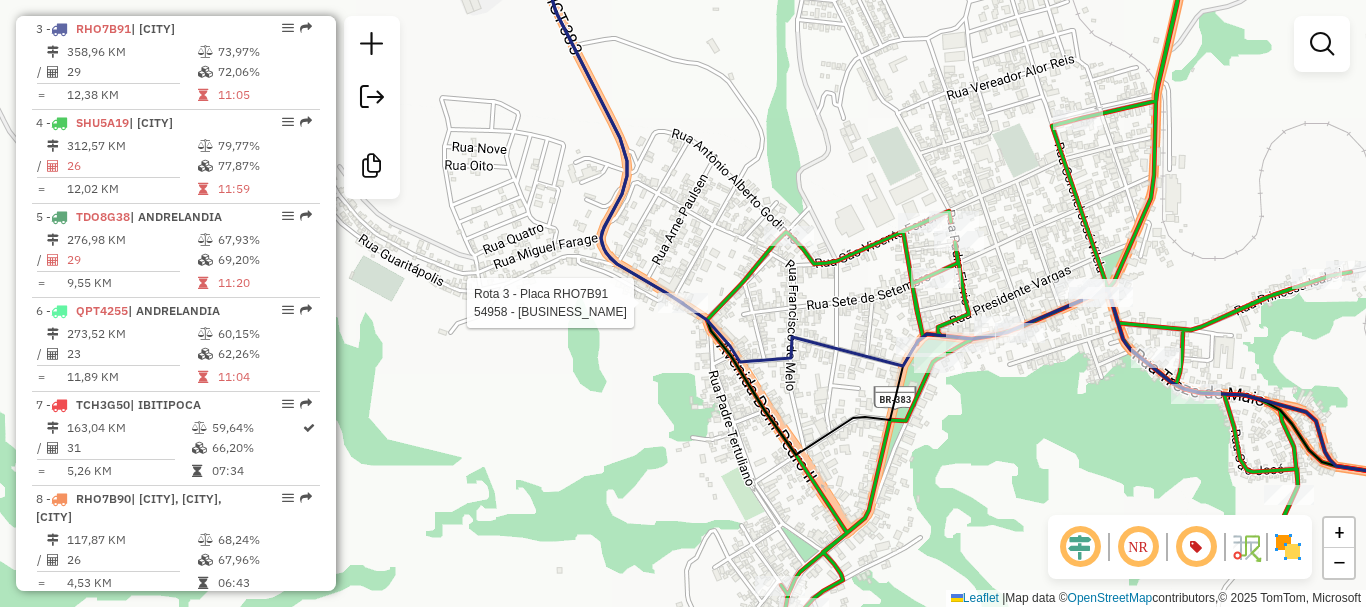 select on "**********" 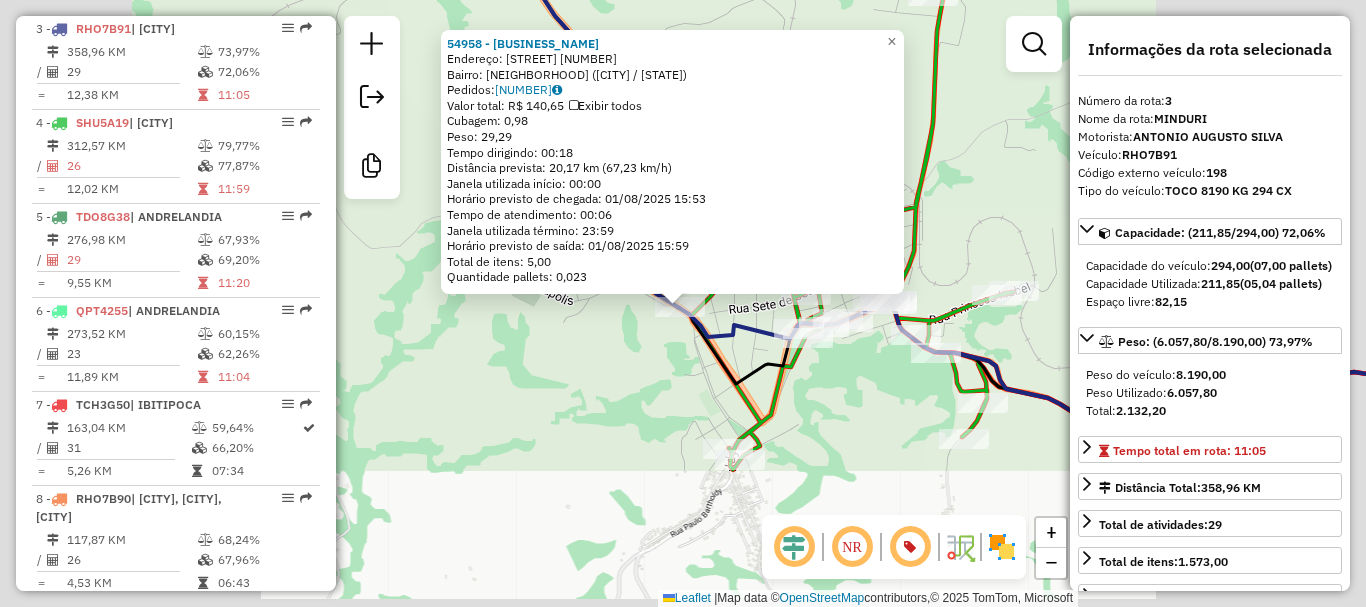 click on "[NUMBER] - [BRAND] [FIRST] [LAST] Endereço: [STREET_NAME] [NUMBER] Bairro: [NAME] ([CITY] / [STATE]) Pedidos: [NUMBER] Valor total: R$ [PRICE] Exibir todos Cubagem: [CUBAGE] Peso: [WEIGHT] Tempo dirigindo: [TIME] Distância prevista: [DISTANCE] km ([SPEED] km/h) Janela utilizada início: [TIME] Horário previsto de chegada: [DATE] [TIME] Tempo de atendimento: [TIME] Janela utilizada término: [TIME] Horário previsto de saída: [DATE] [TIME] Total de itens: [ITEMS] Quantidade pallets: [PALLETS] × Janela de atendimento Grade de atendimento Capacidade Transportadoras Veículos Cliente Pedidos Rotas Selecione os dias de semana para filtrar as janelas de atendimento Seg Ter Qua Qui Sex Sáb Dom Informe o período da janela de atendimento: De: Até: Filtrar exatamente a janela do cliente Considerar janela de atendimento padrão Selecione os dias de semana para filtrar as grades de atendimento Seg Ter Qua Qui Sex Sáb Dom Peso mínimo: Peso máximo: De: De:" 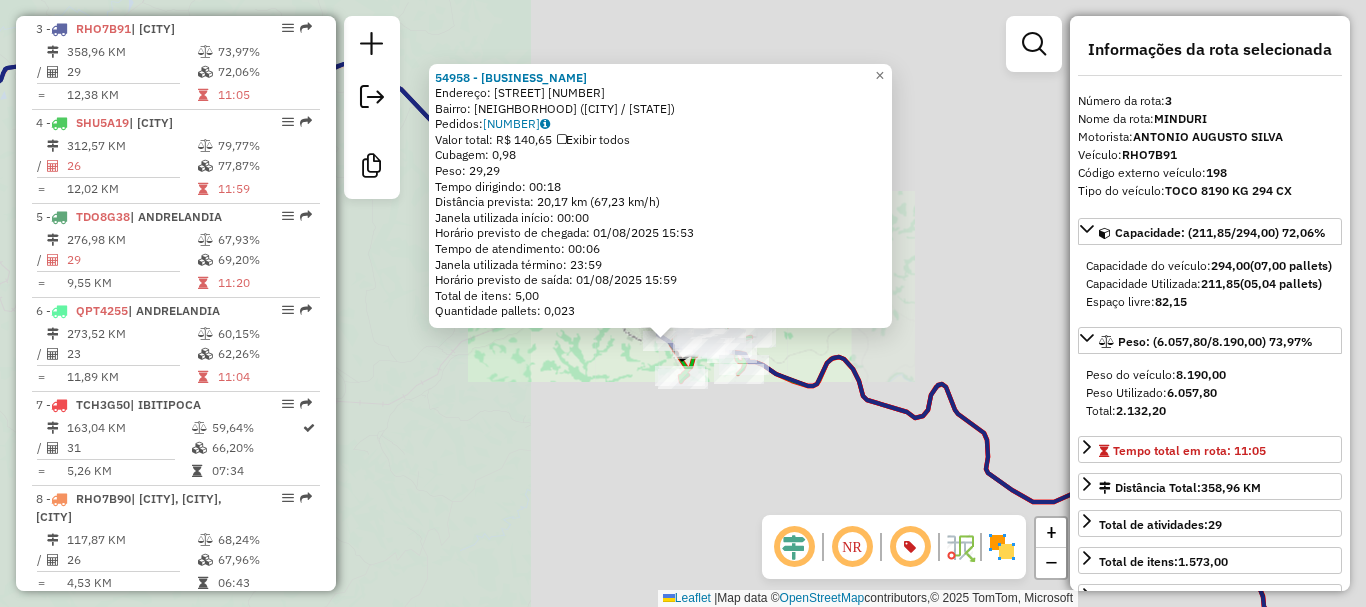click on "Rota 3 - Placa [PLATE]  [NUMBER] - [FIRST] [LAST] [LAST]  [NUMBER] - [FIRST] [LAST] [LAST]  Endereço:  [STREET] [NUMBER]   Bairro: [NEIGHBORHOOD] ([CITY] / [STATE])   Pedidos:  [PHONE]   Valor total: R$ [PRICE]   Exibir todos   Cubagem: [WEIGHT]  Peso: [WEIGHT]  Tempo dirigindo: [TIME]   Distância prevista: [DISTANCE] ([SPEED])   Janela utilizada início: [TIME]   Horário previsto de chegada: [DATE] [TIME]   Tempo de atendimento: [TIME]   Janela utilizada término: [TIME]   Horário previsto de saída: [DATE] [TIME]   Total de itens: [QUANTITY]   Quantidade pallets: [QUANTITY]  × Janela de atendimento Grade de atendimento Capacidade Transportadoras Veículos Cliente Pedidos  Rotas Selecione os dias de semana para filtrar as janelas de atendimento  Seg   Ter   Qua   Qui   Sex   Sáb   Dom  Informe o período da janela de atendimento: De: [DATE] Até: [DATE]  Filtrar exatamente a janela do cliente  Considerar janela de atendimento padrão  Selecione os dias de semana para filtrar as grades de atendimento  Seg   Ter   Qua   Qui   Sex  De:" 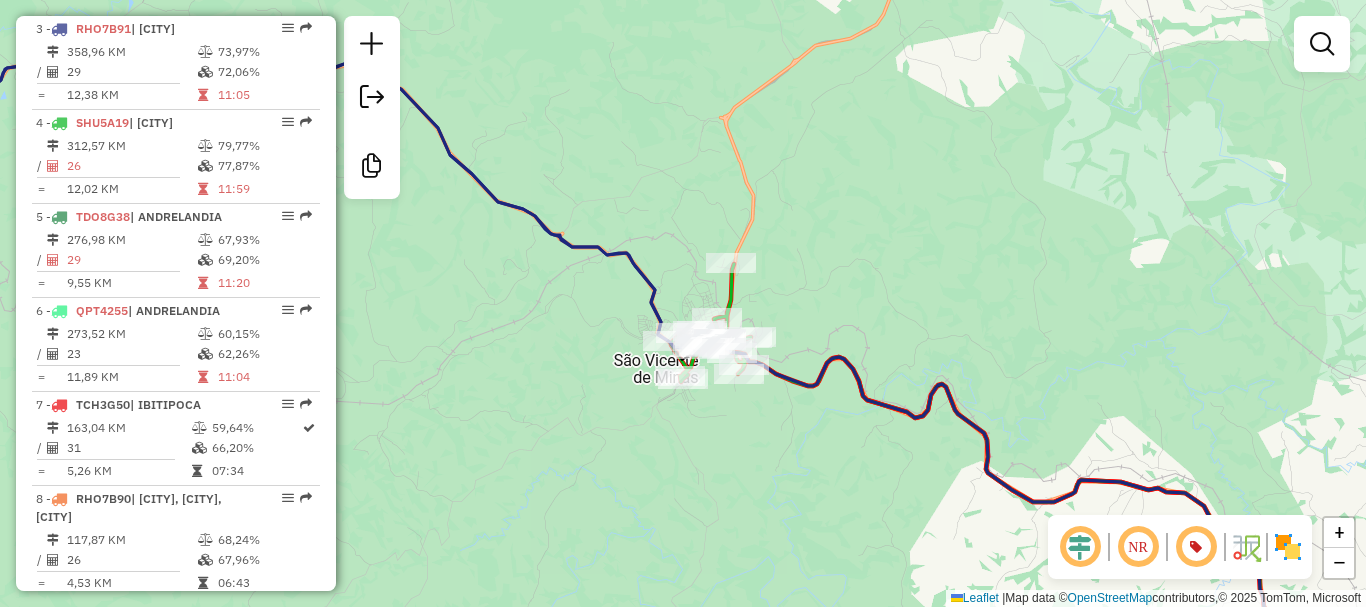 drag, startPoint x: 550, startPoint y: 375, endPoint x: 631, endPoint y: 374, distance: 81.00617 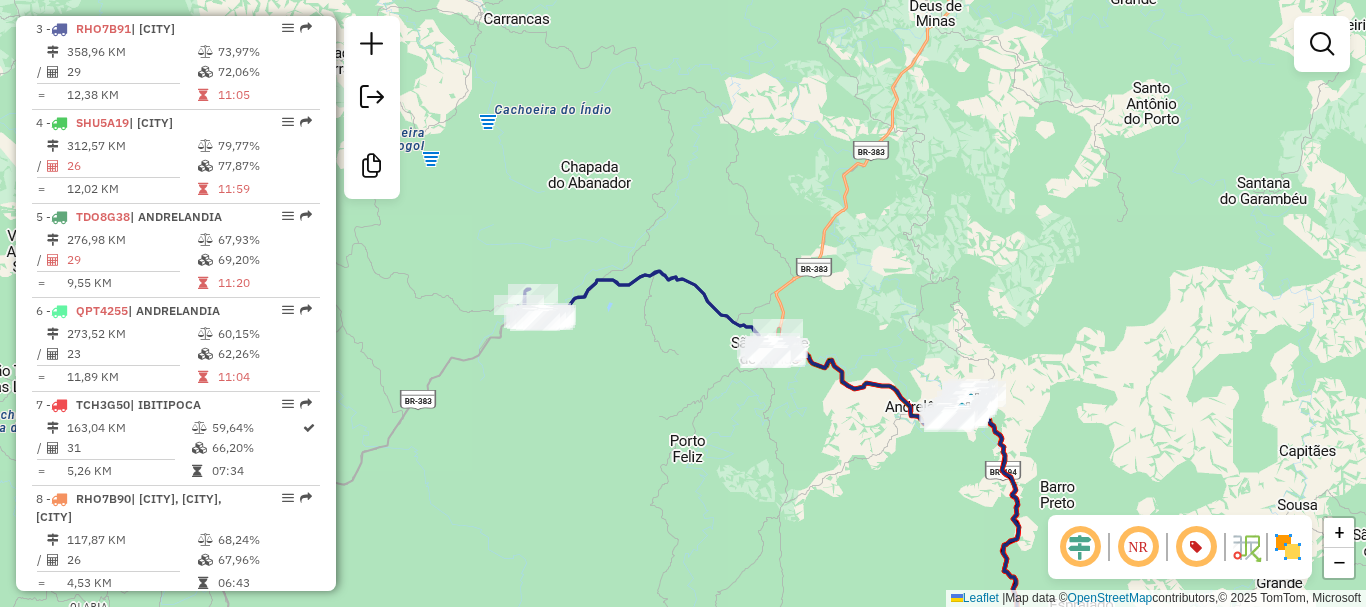 drag, startPoint x: 630, startPoint y: 366, endPoint x: 728, endPoint y: 343, distance: 100.6628 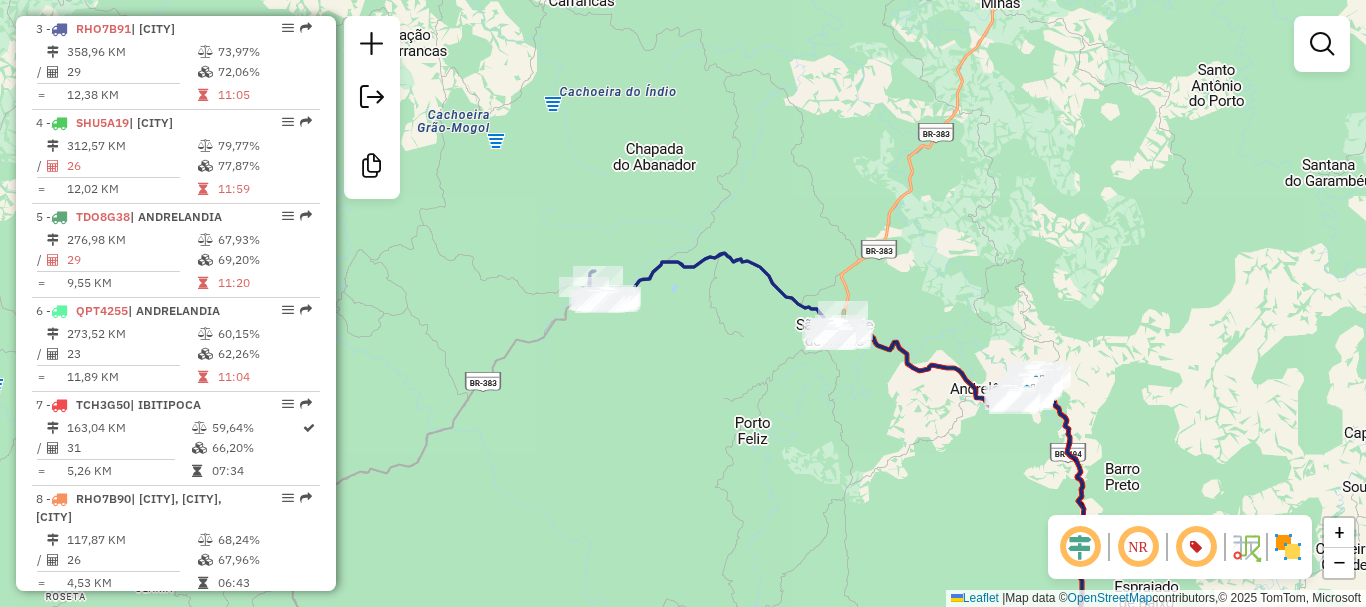 click 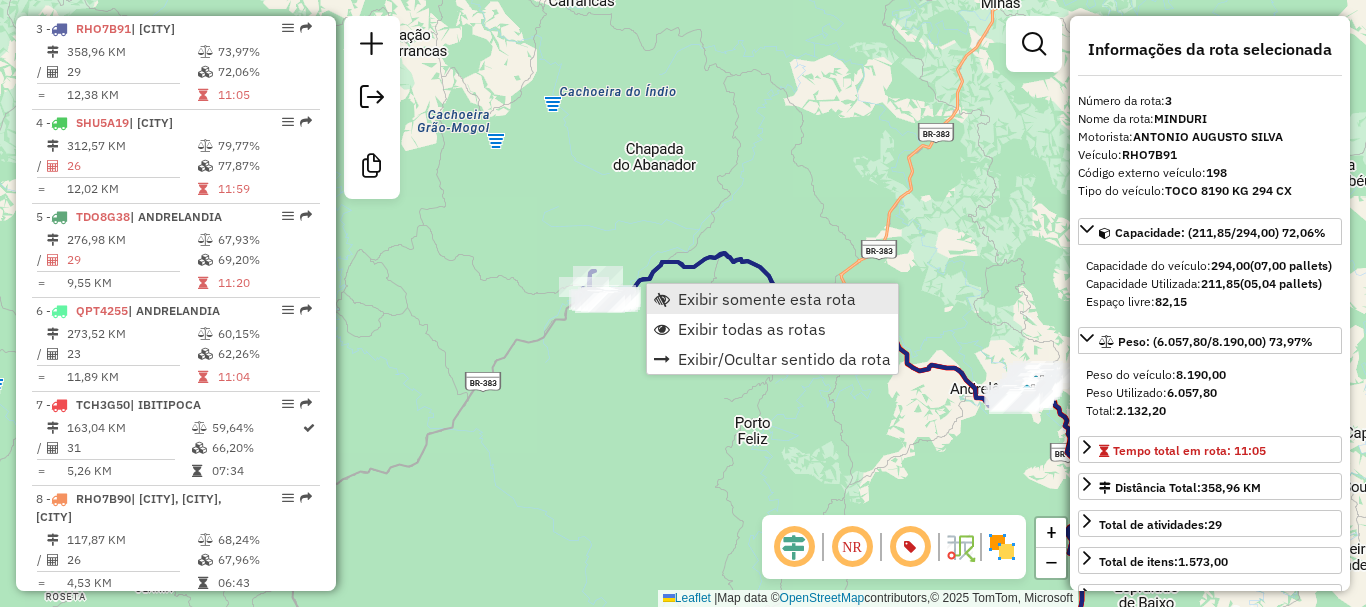 click on "Exibir somente esta rota" at bounding box center [767, 299] 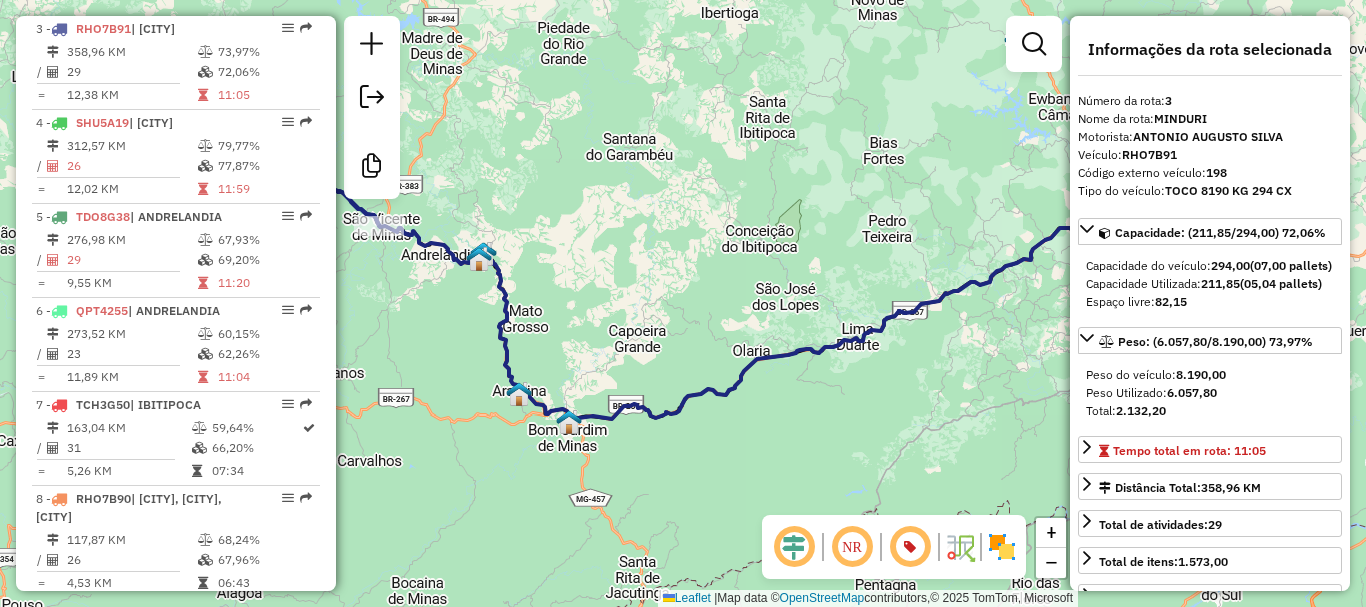 click on "Janela de atendimento Grade de atendimento Capacidade Transportadoras Veículos Cliente Pedidos  Rotas Selecione os dias de semana para filtrar as janelas de atendimento  Seg   Ter   Qua   Qui   Sex   Sáb   Dom  Informe o período da janela de atendimento: De: Até:  Filtrar exatamente a janela do cliente  Considerar janela de atendimento padrão  Selecione os dias de semana para filtrar as grades de atendimento  Seg   Ter   Qua   Qui   Sex   Sáb   Dom   Considerar clientes sem dia de atendimento cadastrado  Clientes fora do dia de atendimento selecionado Filtrar as atividades entre os valores definidos abaixo:  Peso mínimo:   Peso máximo:   Cubagem mínima:   Cubagem máxima:   De:   Até:  Filtrar as atividades entre o tempo de atendimento definido abaixo:  De:   Até:   Considerar capacidade total dos clientes não roteirizados Transportadora: Selecione um ou mais itens Tipo de veículo: Selecione um ou mais itens Veículo: Selecione um ou mais itens Motorista: Selecione um ou mais itens Nome: Rótulo:" 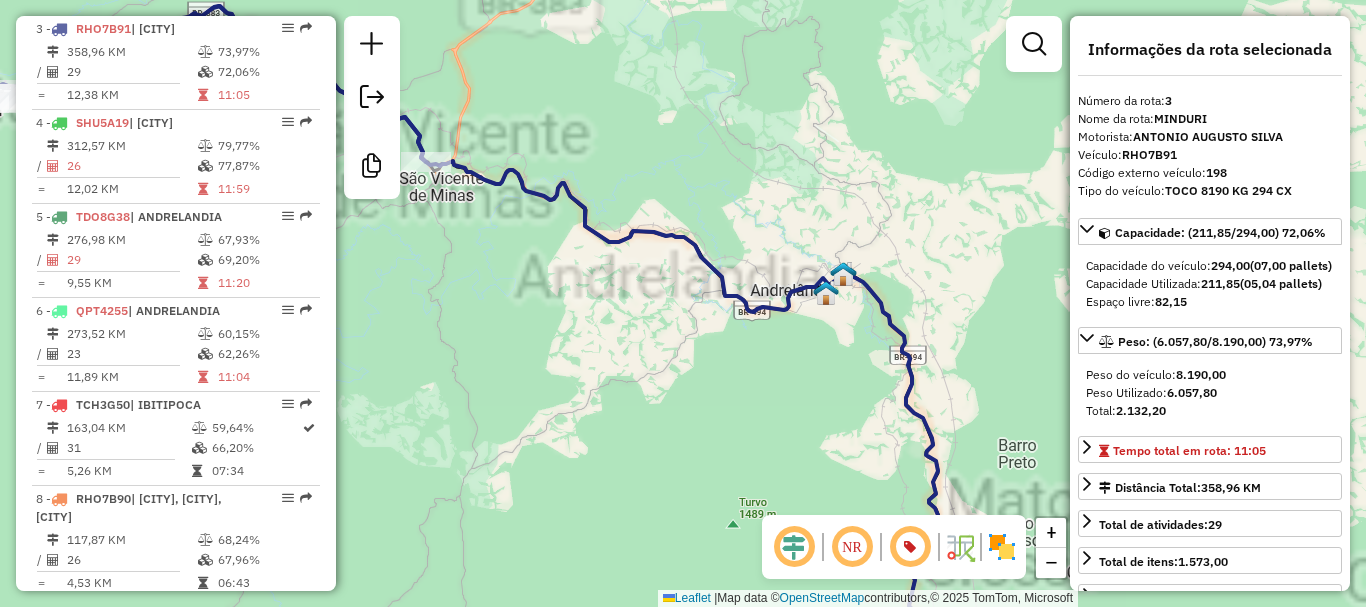 drag, startPoint x: 598, startPoint y: 273, endPoint x: 649, endPoint y: 320, distance: 69.354164 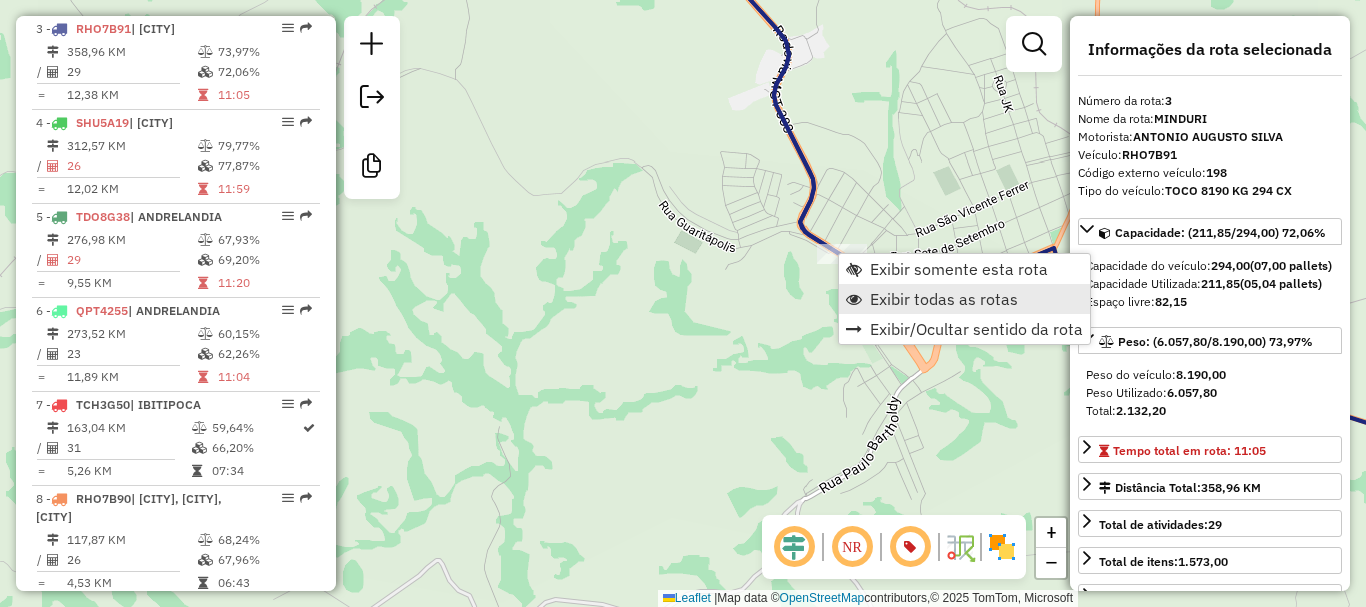 click on "Exibir todas as rotas" at bounding box center [944, 299] 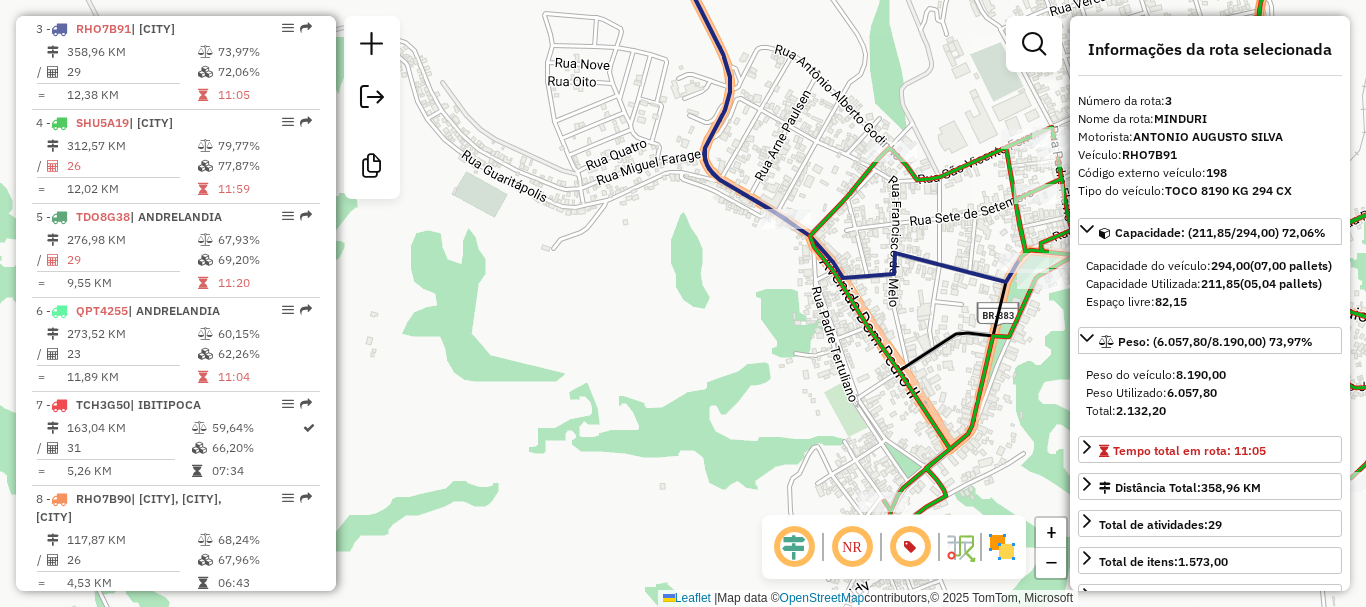 drag, startPoint x: 979, startPoint y: 294, endPoint x: 845, endPoint y: 286, distance: 134.23859 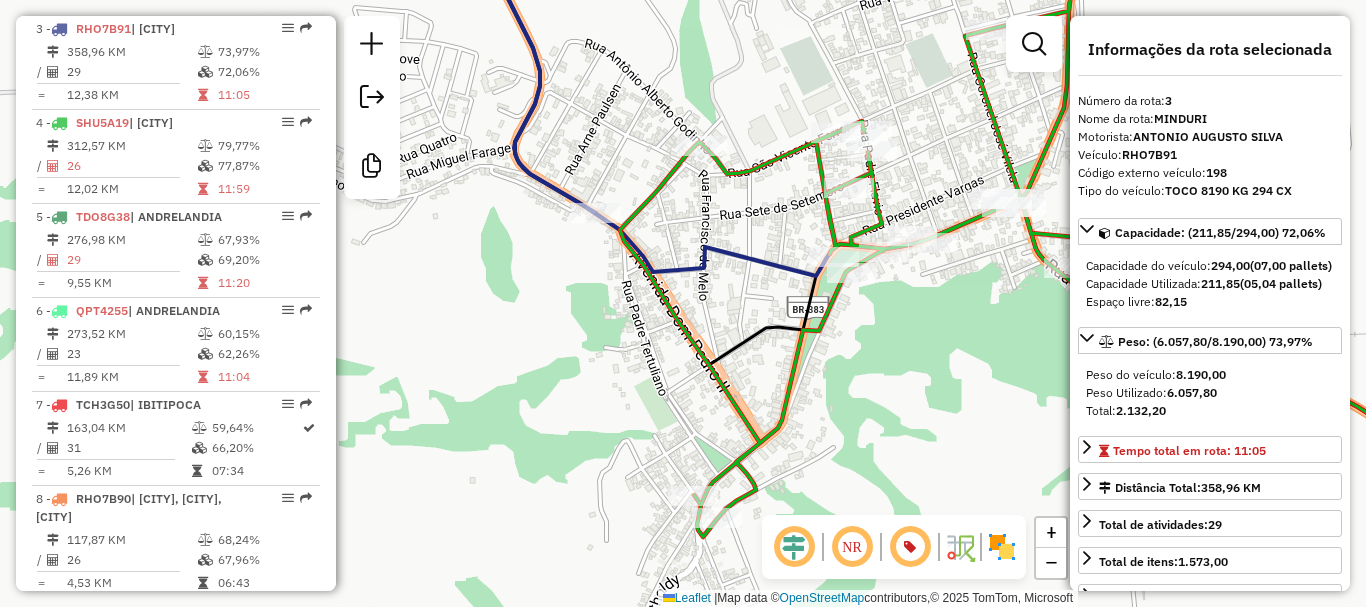 click 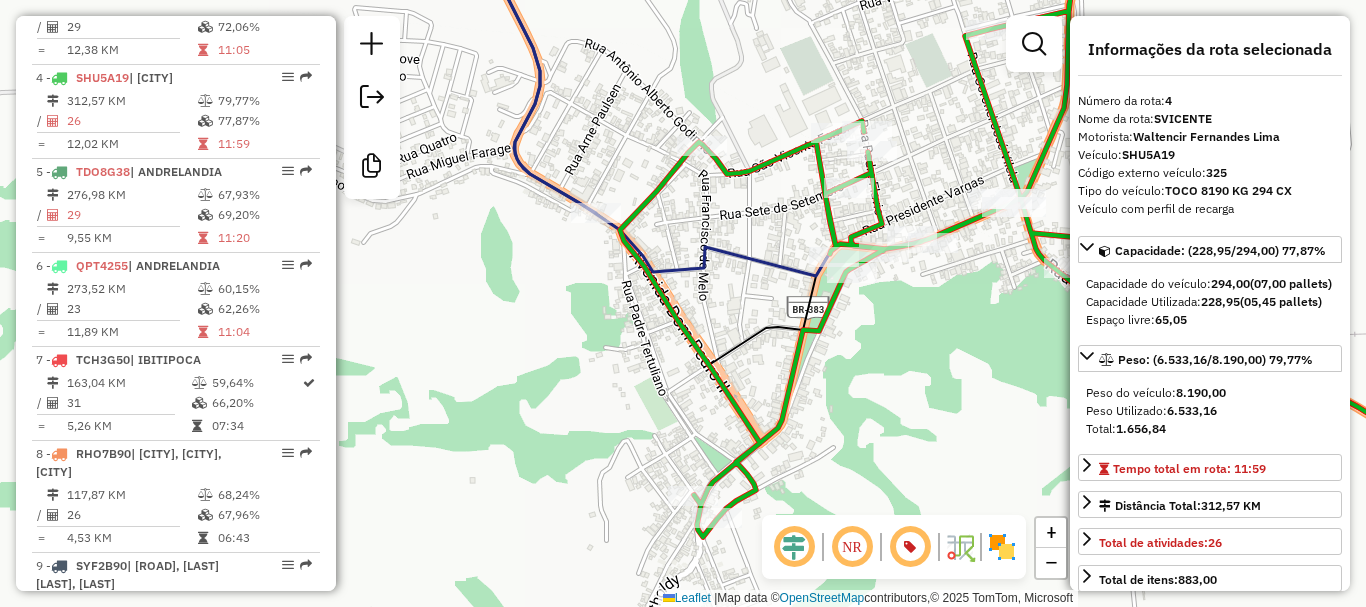 scroll, scrollTop: 1070, scrollLeft: 0, axis: vertical 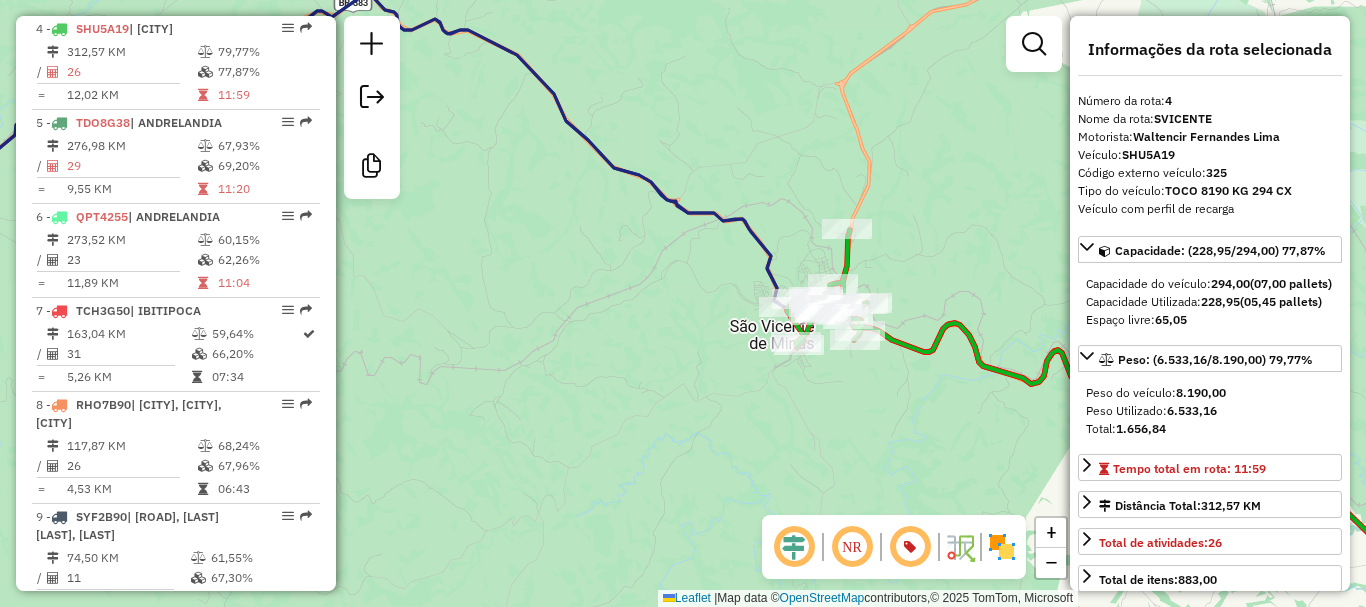 drag, startPoint x: 941, startPoint y: 392, endPoint x: 831, endPoint y: 353, distance: 116.70904 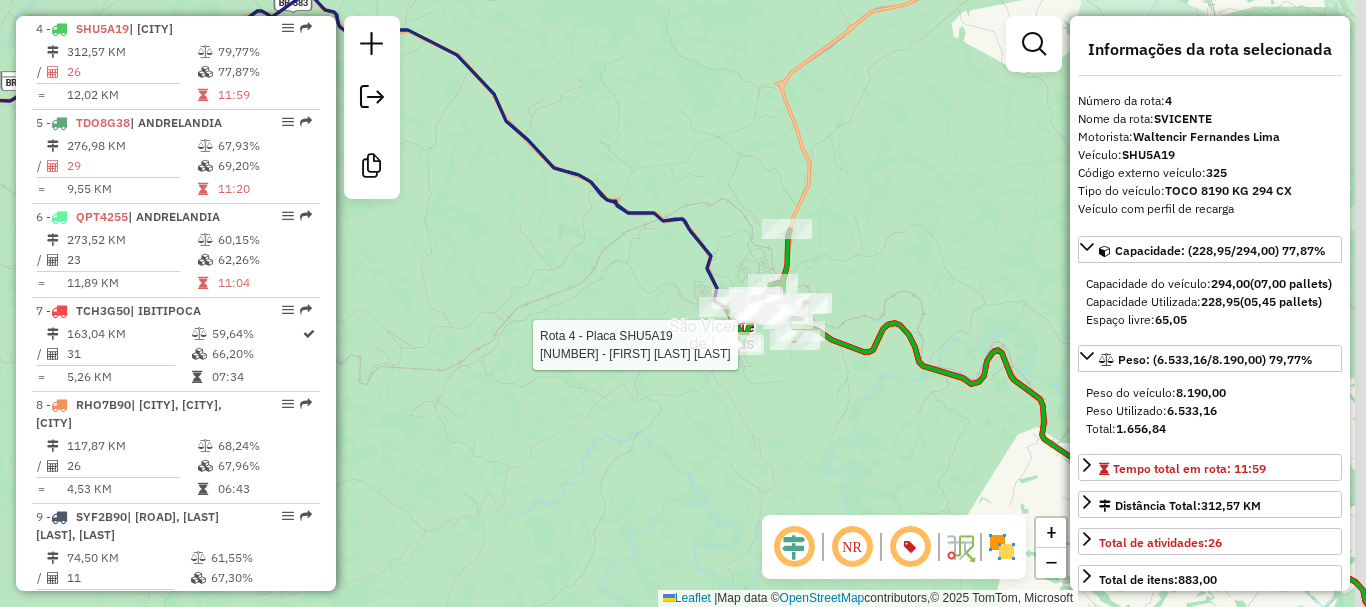 drag, startPoint x: 878, startPoint y: 312, endPoint x: 828, endPoint y: 323, distance: 51.1957 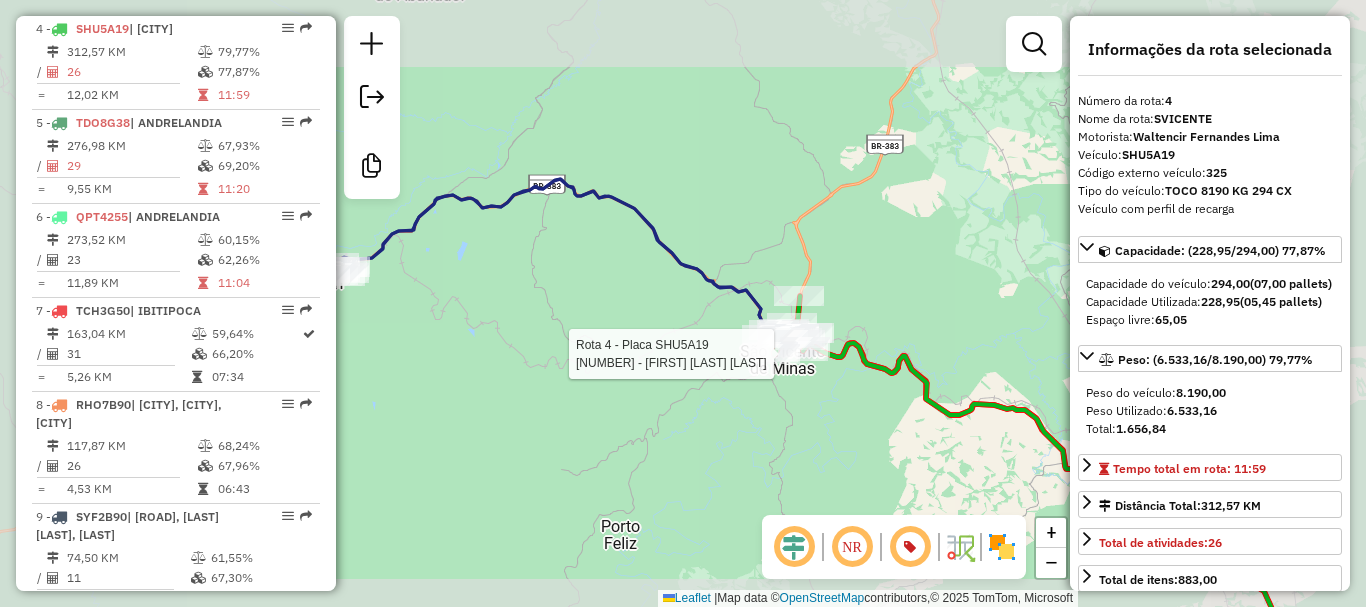 drag, startPoint x: 867, startPoint y: 407, endPoint x: 690, endPoint y: 246, distance: 239.26973 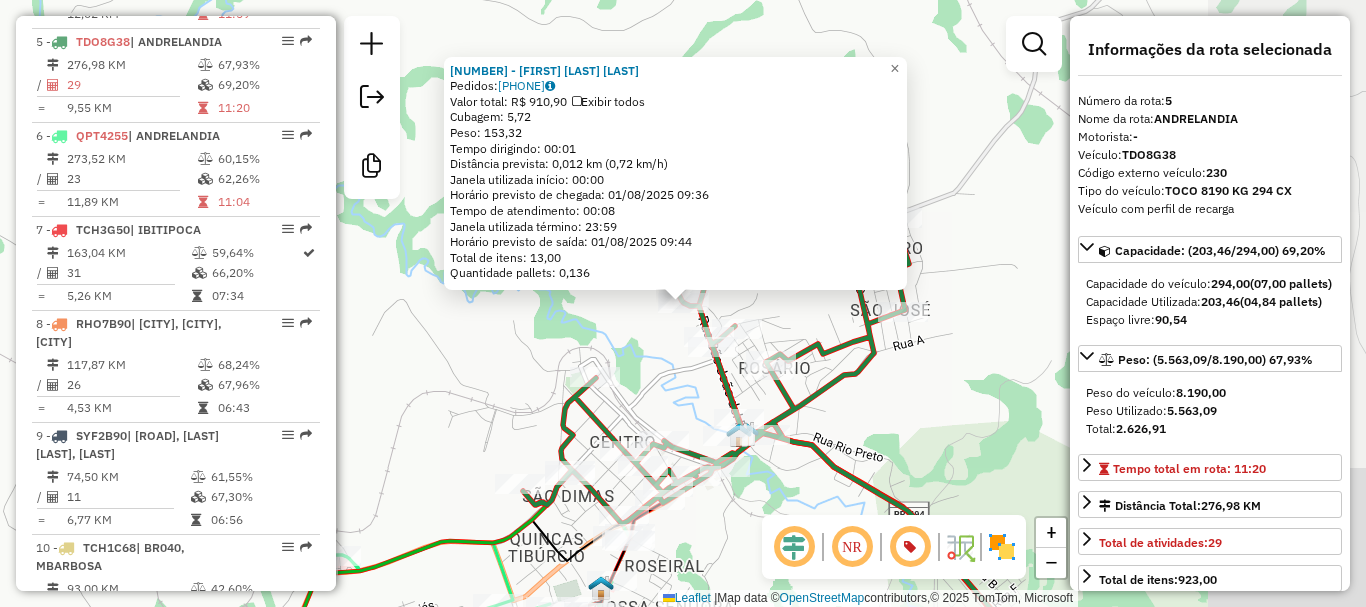 scroll, scrollTop: 1164, scrollLeft: 0, axis: vertical 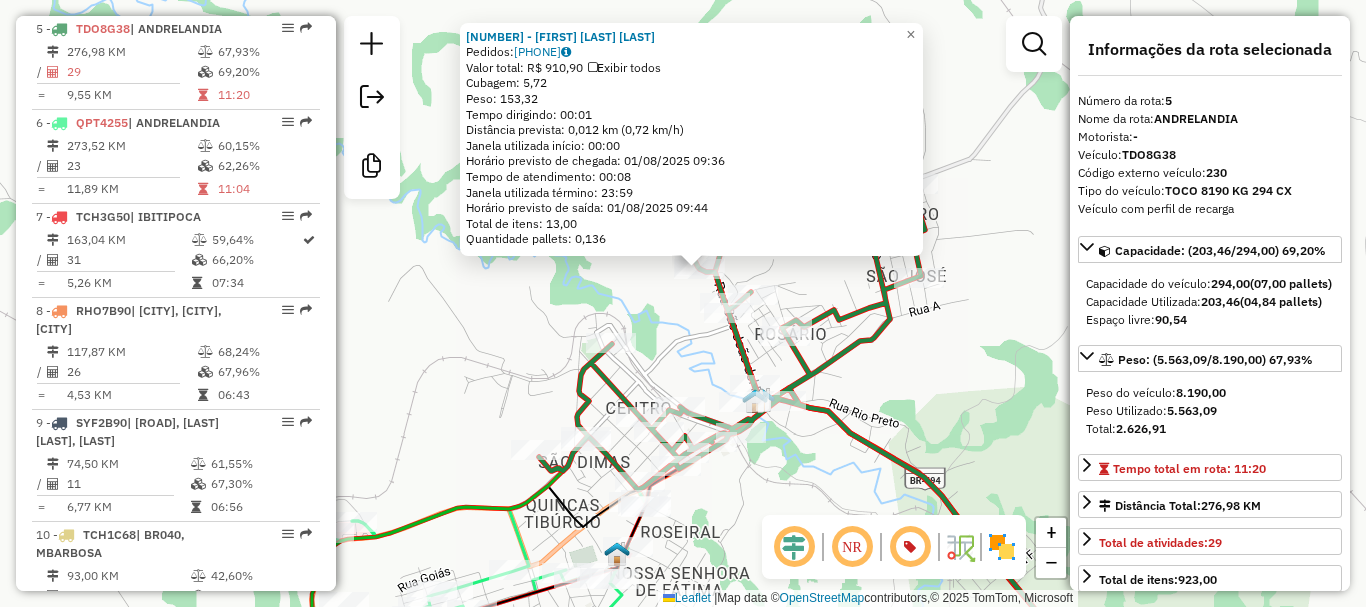 drag, startPoint x: 840, startPoint y: 352, endPoint x: 856, endPoint y: 245, distance: 108.18965 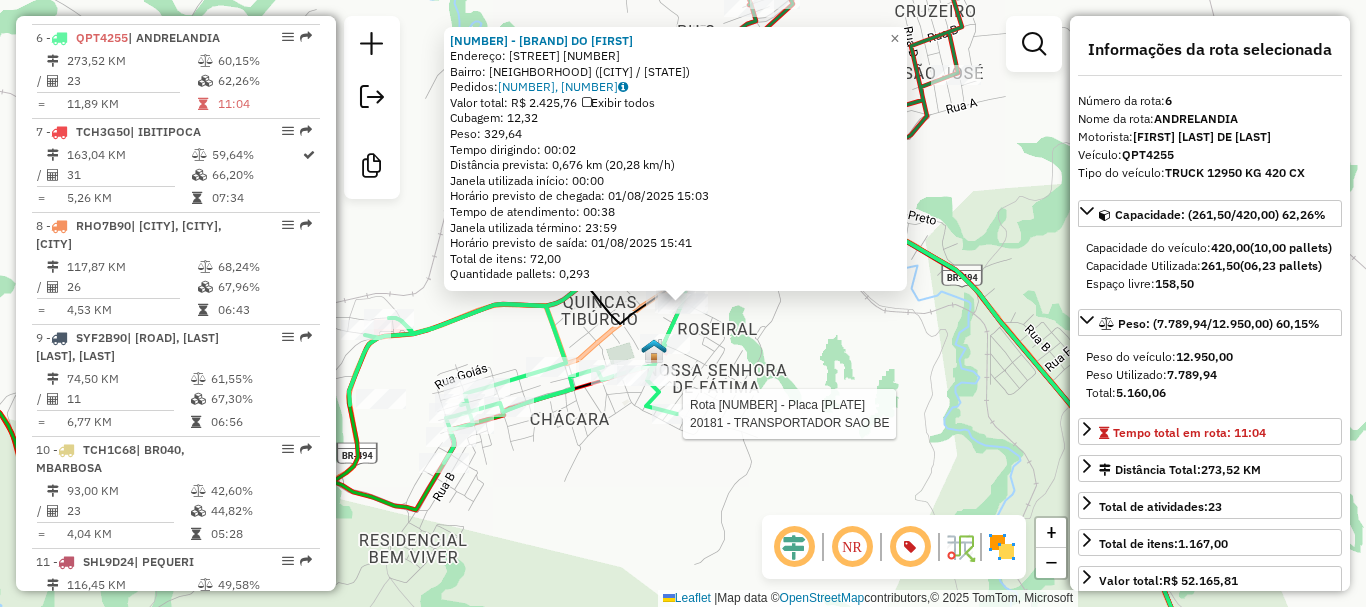 scroll, scrollTop: 1258, scrollLeft: 0, axis: vertical 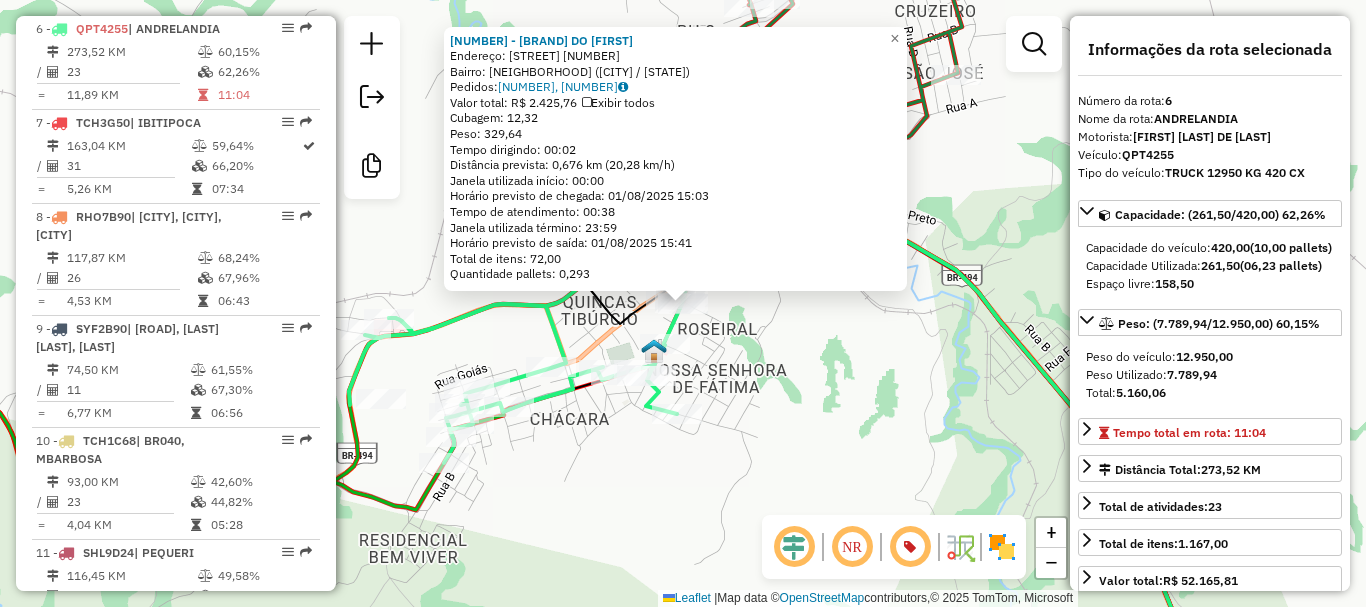 click on "33077 - [BUSINESS_NAME]  Endereço:  [STREET] [NUMBER]   Bairro: [NEIGHBORHOOD] ([CITY] / [STATE])   Pedidos:  [PHONE], [PHONE]   Valor total: R$ 2.425,76   Exibir todos   Cubagem: 12,32  Peso: 329,64  Tempo dirigindo: 00:02   Distância prevista: 0,676 km (20,28 km/h)   Janela utilizada início: 00:00   Horário previsto de chegada: 01/08/2025 15:03   Tempo de atendimento: 00:38   Janela utilizada término: 23:59   Horário previsto de saída: 01/08/2025 15:41   Total de itens: 72,00   Quantidade pallets: 0,293  × Janela de atendimento Grade de atendimento Capacidade Transportadoras Veículos Cliente Pedidos  Rotas Selecione os dias de semana para filtrar as janelas de atendimento  Seg   Ter   Qua   Qui   Sex   Sáb   Dom  Informe o período da janela de atendimento: De: Até:  Filtrar exatamente a janela do cliente  Considerar janela de atendimento padrão  Selecione os dias de semana para filtrar as grades de atendimento  Seg   Ter   Qua   Qui   Sex   Sáb   Dom   Peso mínimo:   Peso máximo:   De:   Até:" 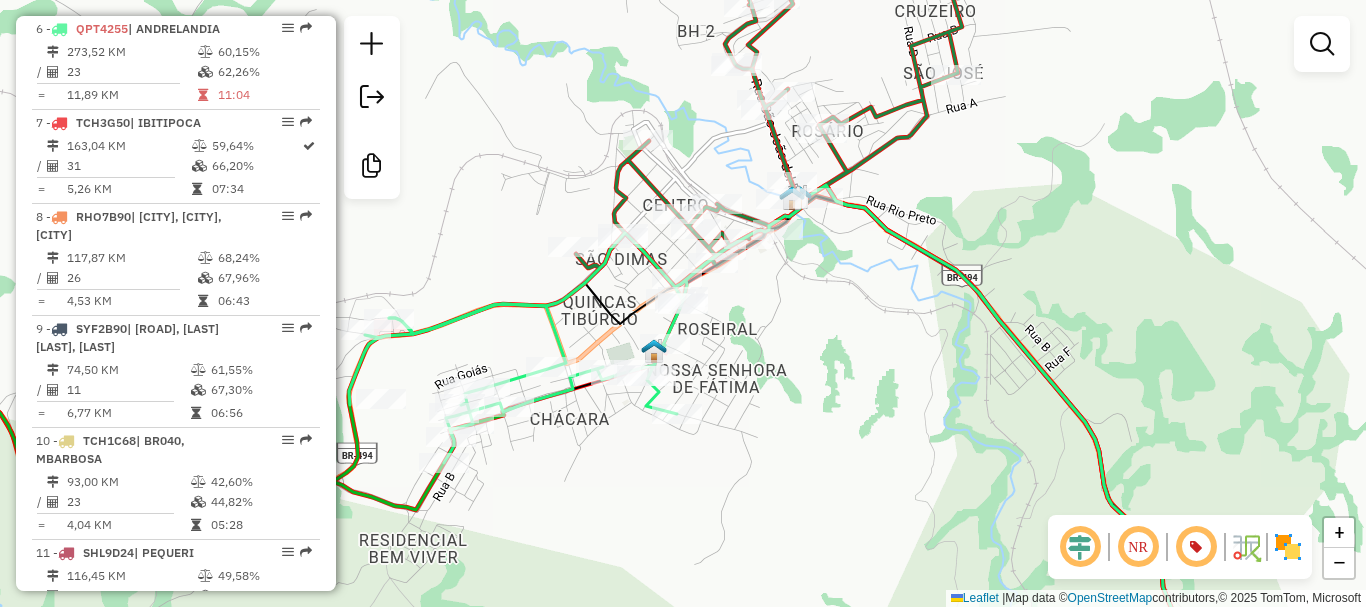 drag, startPoint x: 777, startPoint y: 345, endPoint x: 776, endPoint y: 300, distance: 45.01111 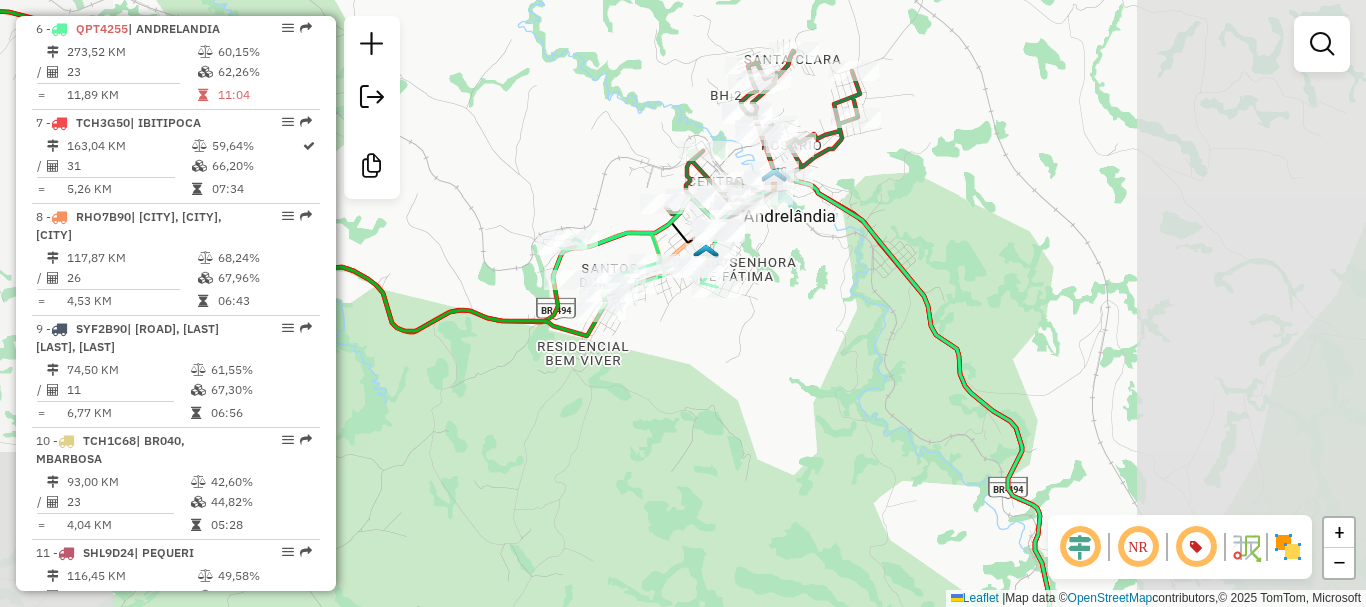 drag, startPoint x: 838, startPoint y: 346, endPoint x: 776, endPoint y: 248, distance: 115.965515 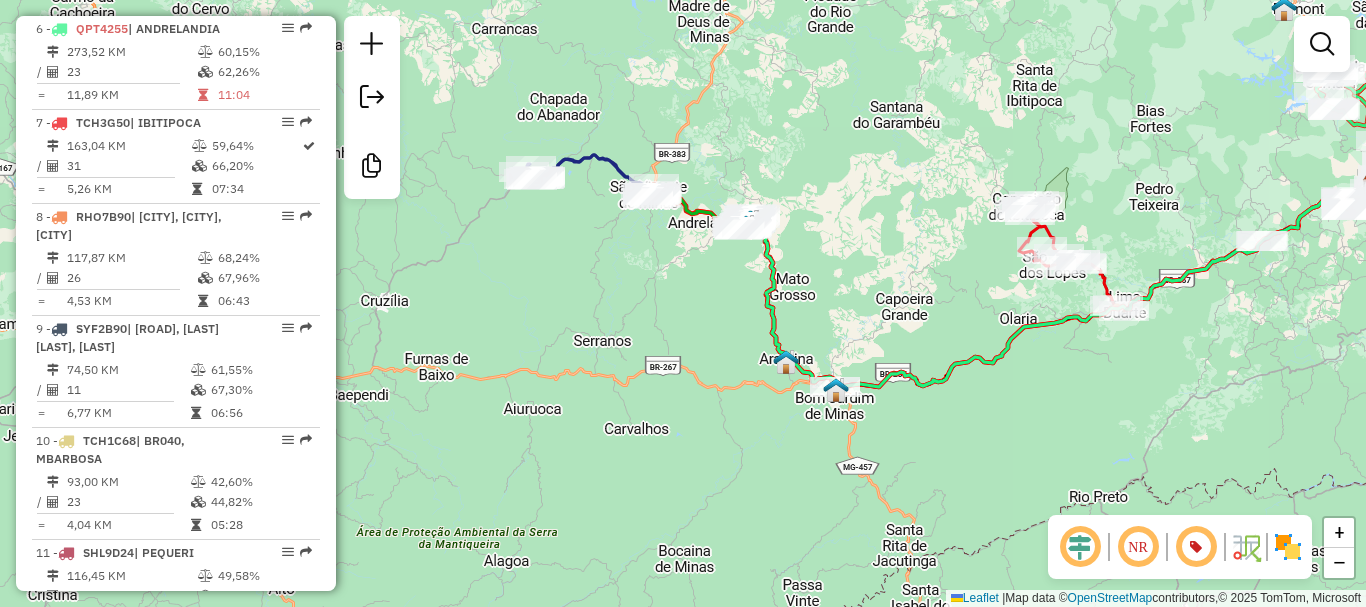 drag, startPoint x: 795, startPoint y: 380, endPoint x: 782, endPoint y: 231, distance: 149.56604 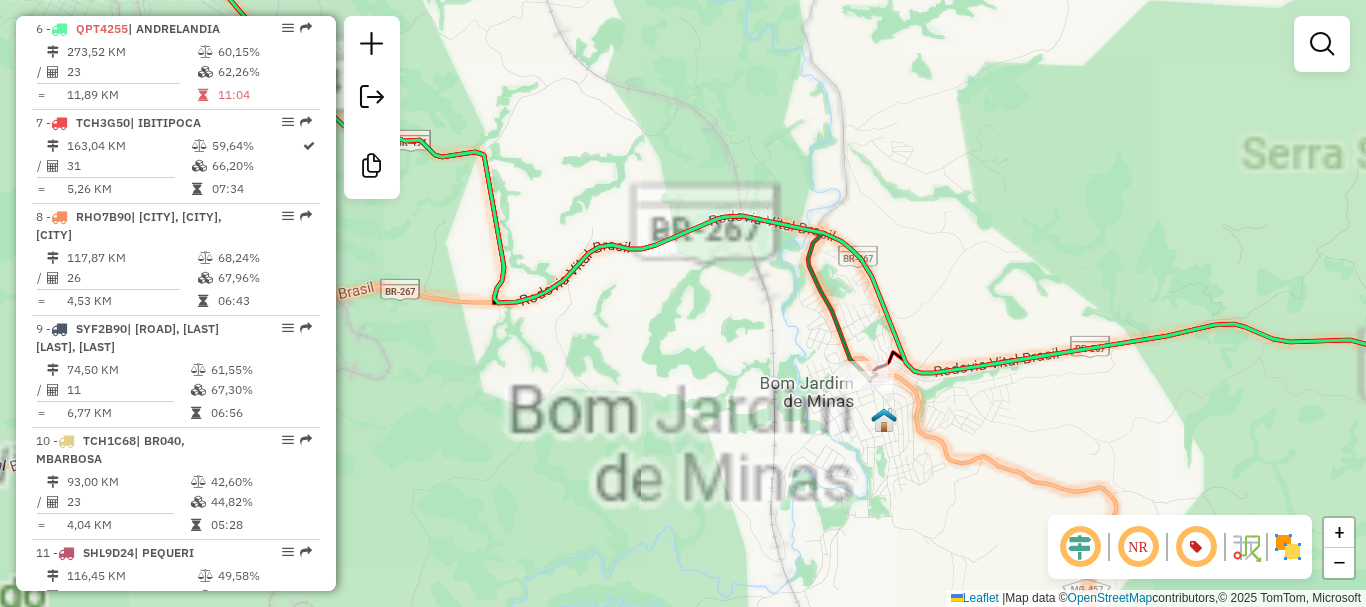 drag, startPoint x: 888, startPoint y: 343, endPoint x: 868, endPoint y: 285, distance: 61.351448 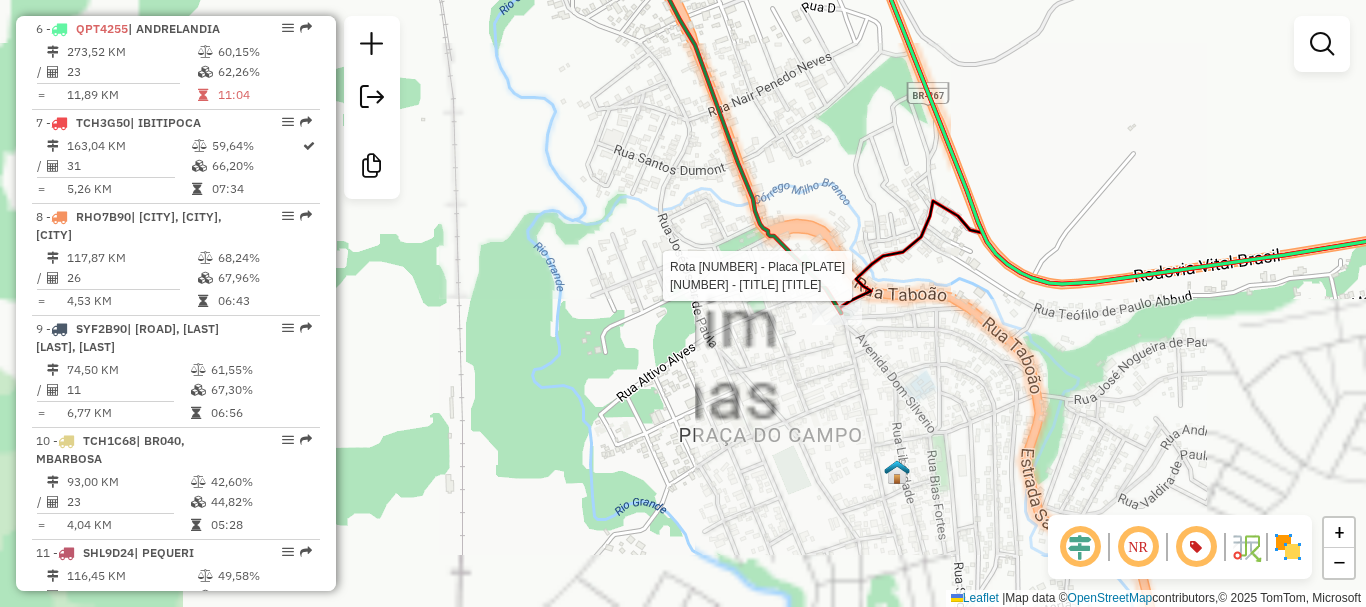 select on "**********" 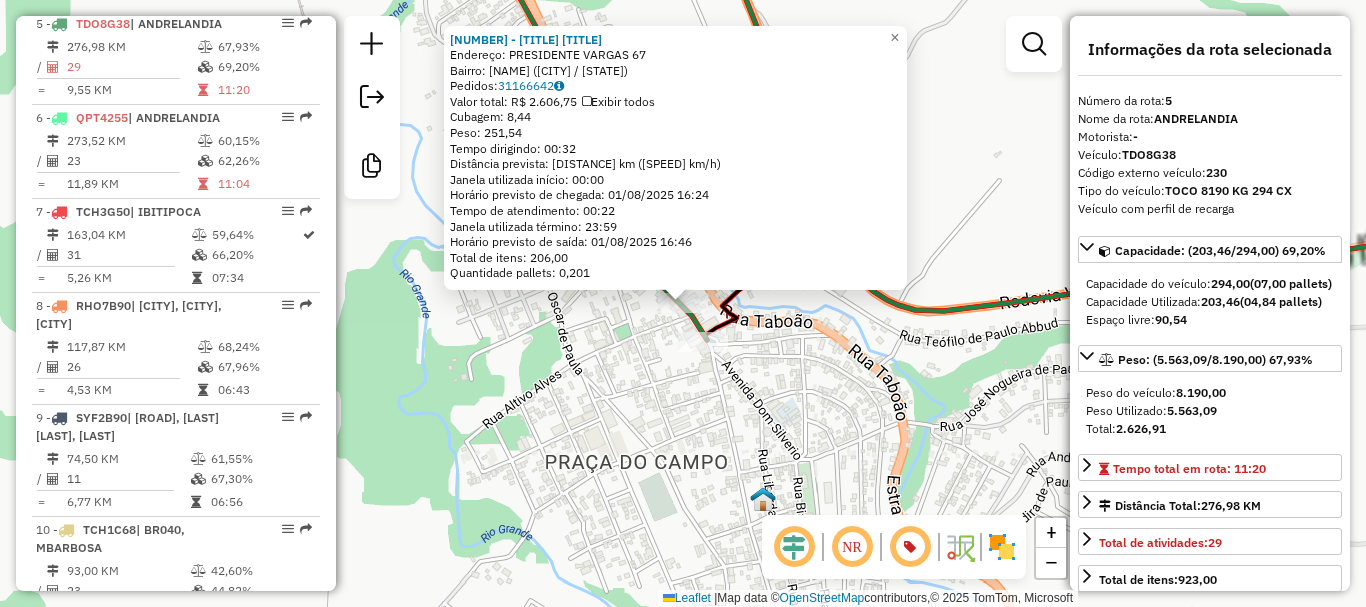scroll, scrollTop: 1164, scrollLeft: 0, axis: vertical 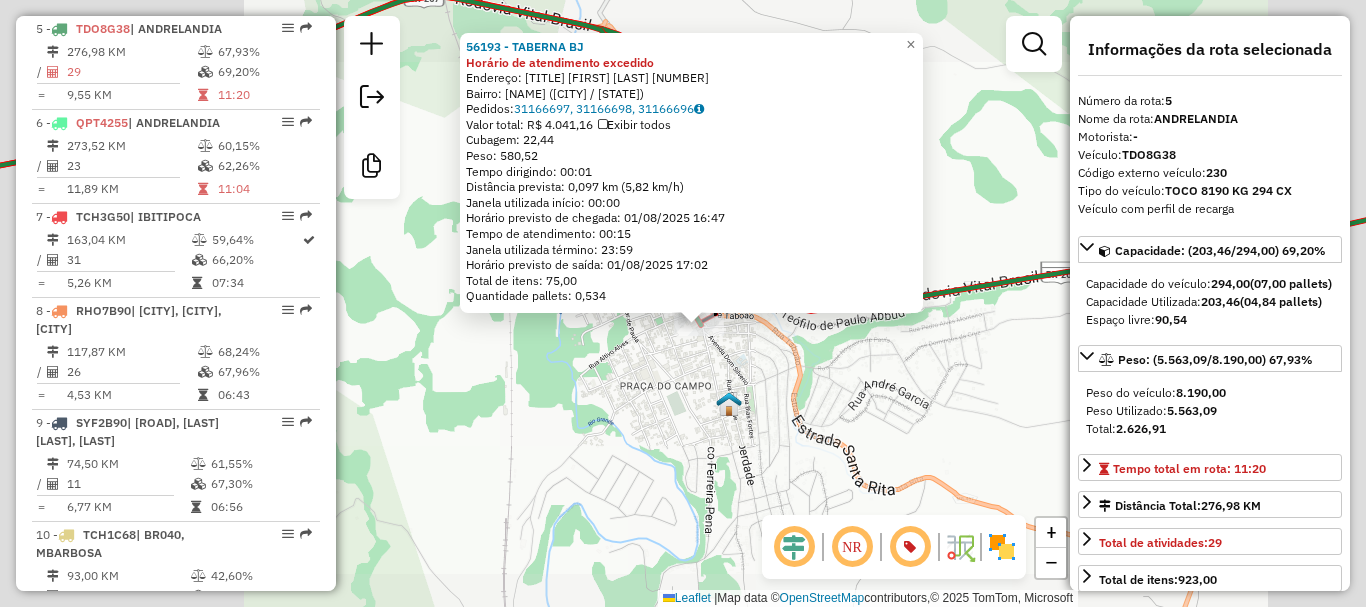 click on "[NUMBER] - [TITLE] [TITLE] Horário de atendimento excedido  Endereço:  [TITLE] [LAST] [NUMBER]   Bairro: [NEIGHBORHOOD] ([CITY] / [STATE])   Pedidos:  [PHONE], [PHONE], [PHONE]   Valor total: R$ [PRICE]   Exibir todos   Cubagem: [WEIGHT]  Peso: [WEIGHT]  Tempo dirigindo: [TIME]   Distância prevista: [DISTANCE] ([SPEED])   Janela utilizada início: [TIME]   Horário previsto de chegada: [DATE] [TIME]   Tempo de atendimento: [TIME]   Janela utilizada término: [TIME]   Horário previsto de saída: [DATE] [TIME]   Total de itens: [QUANTITY]   Quantidade pallets: [QUANTITY]  × Janela de atendimento Grade de atendimento Capacidade Transportadoras Veículos Cliente Pedidos  Rotas Selecione os dias de semana para filtrar as janelas de atendimento  Seg   Ter   Qua   Qui   Sex   Sáb   Dom  Informe o período da janela de atendimento: De: [DATE] Até: [DATE]  Filtrar exatamente a janela do cliente  Considerar janela de atendimento padrão  Selecione os dias de semana para filtrar as grades de atendimento  Seg   Ter   Qua   Qui   Sex   Sáb   Dom" 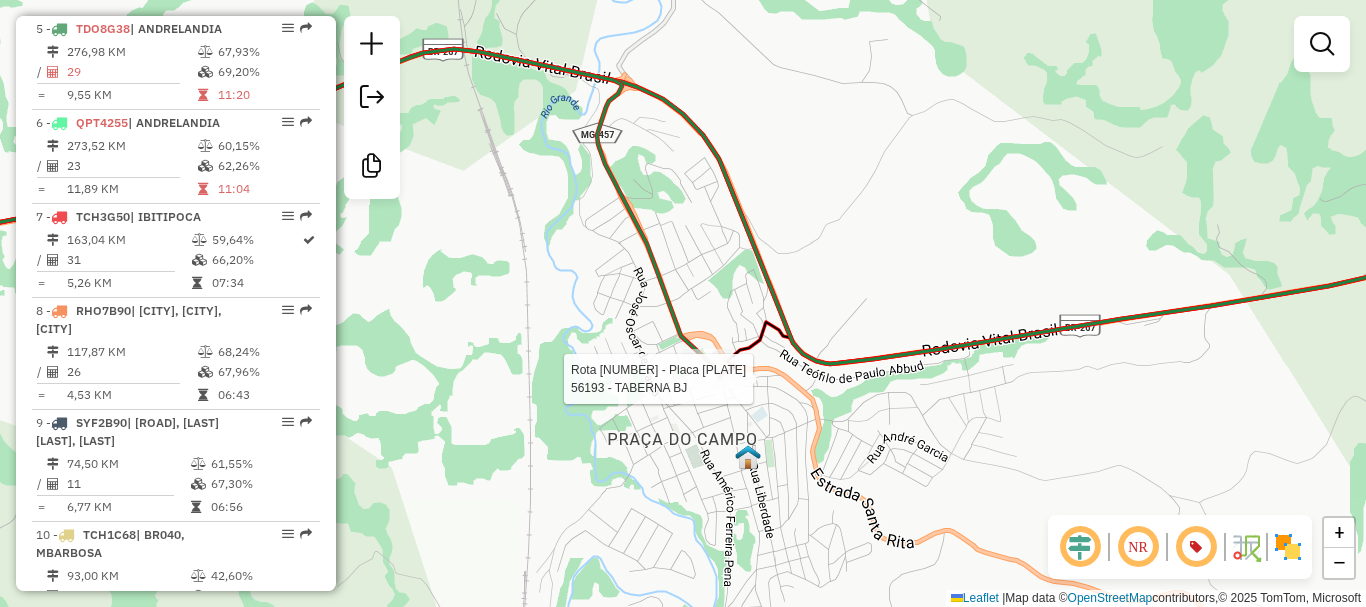 select on "**********" 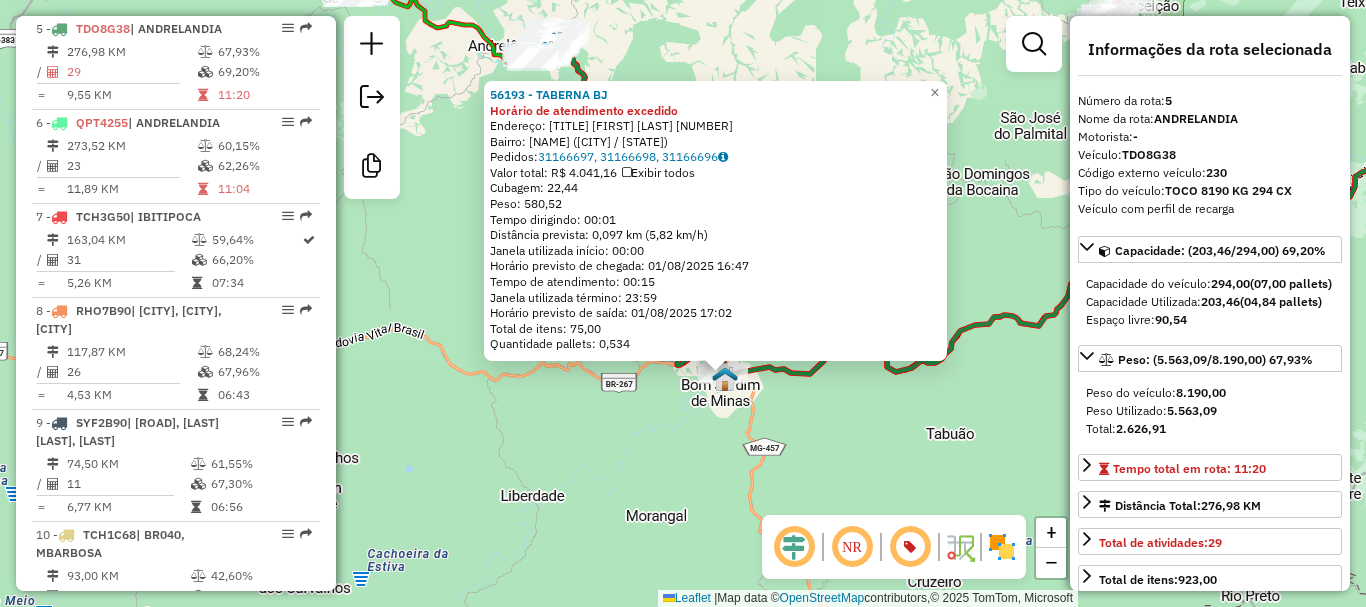 click on "[NUMBER] - [TITLE] [TITLE] Horário de atendimento excedido  Endereço:  [TITLE] [LAST] [NUMBER]   Bairro: [NEIGHBORHOOD] ([CITY] / [STATE])   Pedidos:  [PHONE], [PHONE], [PHONE]   Valor total: R$ [PRICE]   Exibir todos   Cubagem: [WEIGHT]  Peso: [WEIGHT]  Tempo dirigindo: [TIME]   Distância prevista: [DISTANCE] ([SPEED])   Janela utilizada início: [TIME]   Horário previsto de chegada: [DATE] [TIME]   Tempo de atendimento: [TIME]   Janela utilizada término: [TIME]   Horário previsto de saída: [DATE] [TIME]   Total de itens: [QUANTITY]   Quantidade pallets: [QUANTITY]  × Janela de atendimento Grade de atendimento Capacidade Transportadoras Veículos Cliente Pedidos  Rotas Selecione os dias de semana para filtrar as janelas de atendimento  Seg   Ter   Qua   Qui   Sex   Sáb   Dom  Informe o período da janela de atendimento: De: [DATE] Até: [DATE]  Filtrar exatamente a janela do cliente  Considerar janela de atendimento padrão  Selecione os dias de semana para filtrar as grades de atendimento  Seg   Ter   Qua   Qui   Sex   Sáb   Dom" 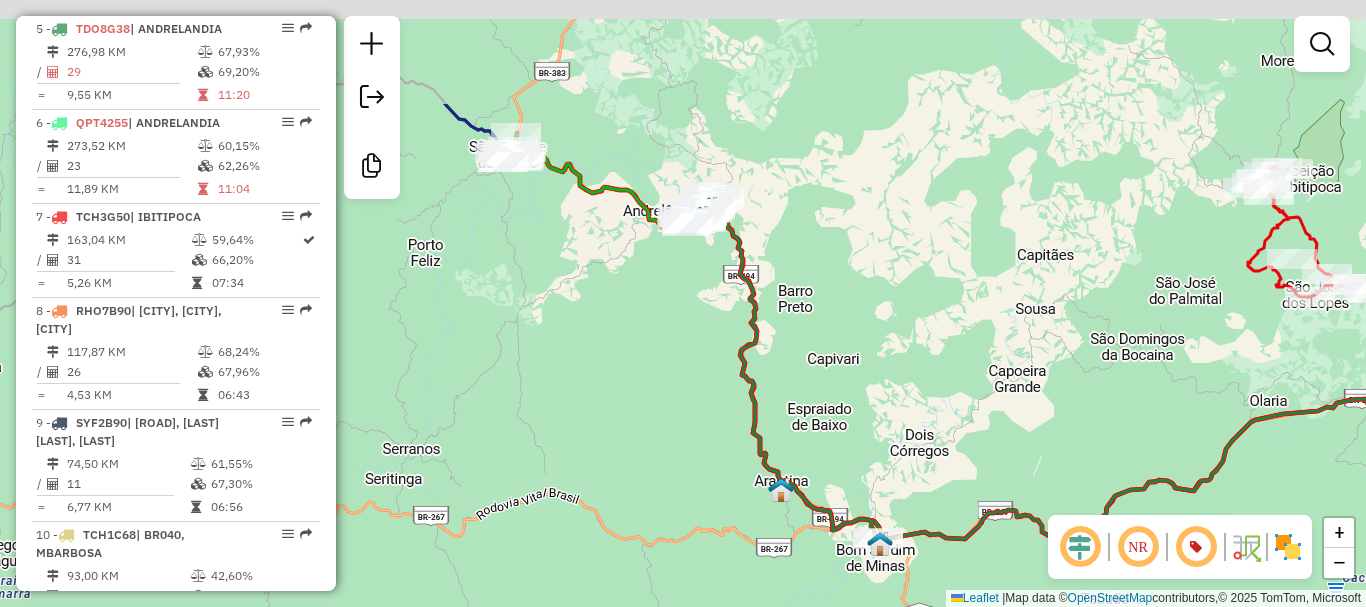 drag, startPoint x: 691, startPoint y: 414, endPoint x: 786, endPoint y: 449, distance: 101.24229 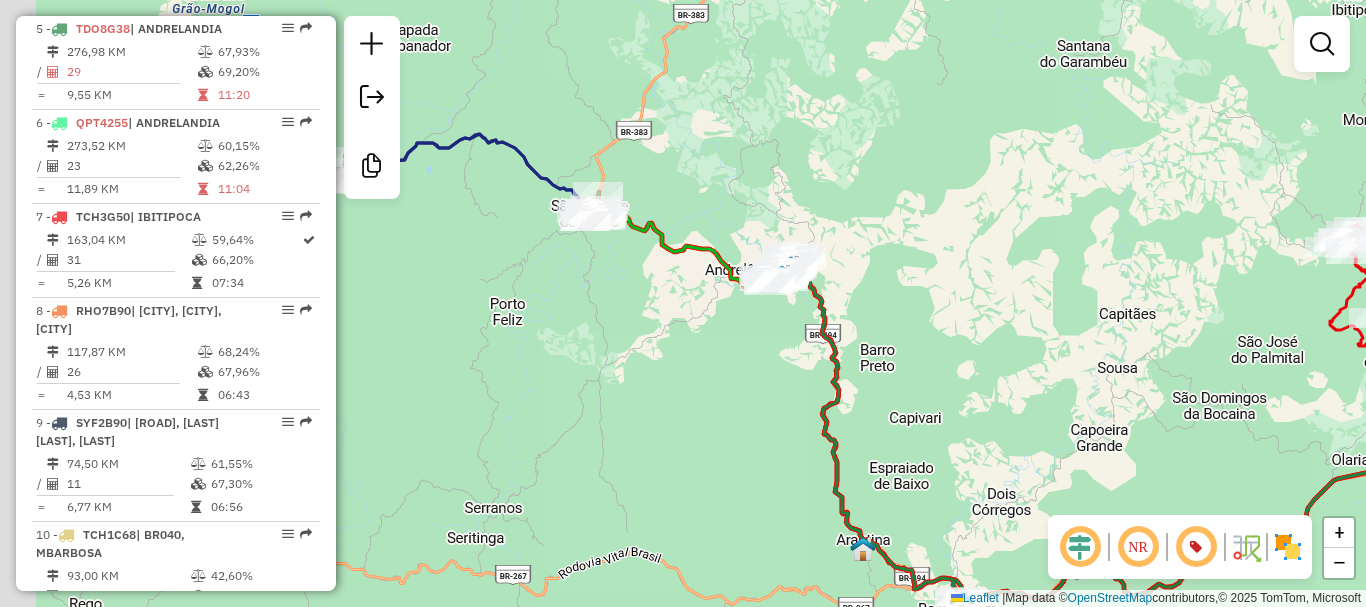 drag, startPoint x: 628, startPoint y: 313, endPoint x: 720, endPoint y: 392, distance: 121.264175 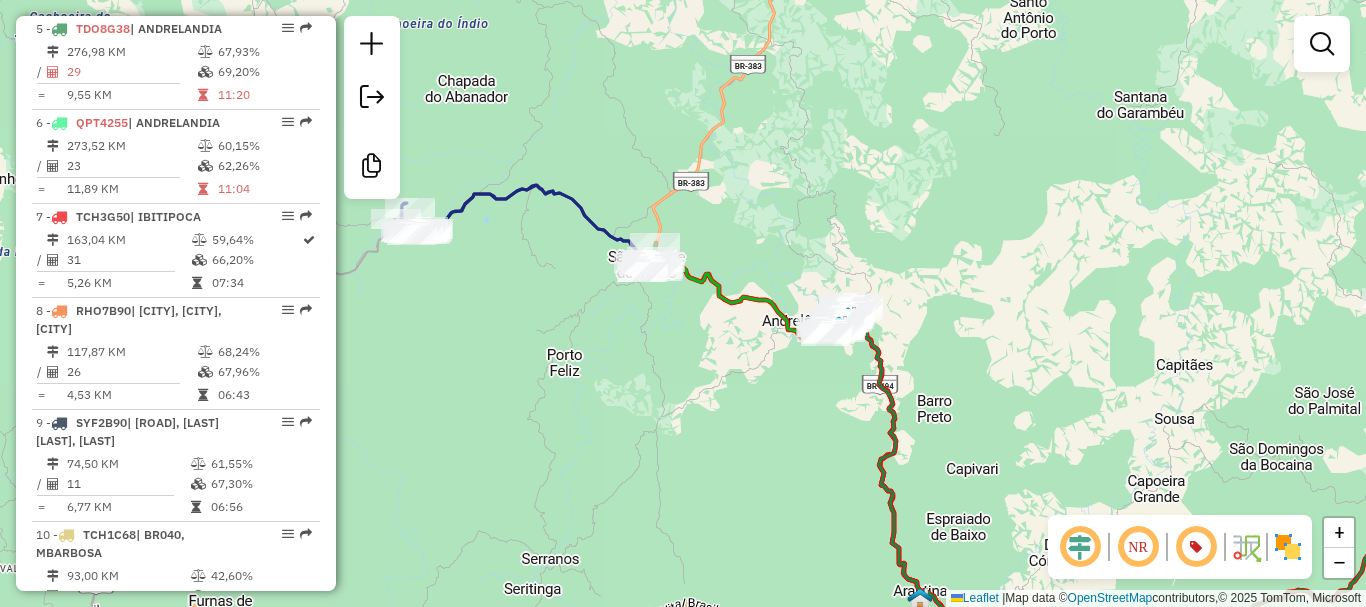 click on "Janela de atendimento Grade de atendimento Capacidade Transportadoras Veículos Cliente Pedidos  Rotas Selecione os dias de semana para filtrar as janelas de atendimento  Seg   Ter   Qua   Qui   Sex   Sáb   Dom  Informe o período da janela de atendimento: De: Até:  Filtrar exatamente a janela do cliente  Considerar janela de atendimento padrão  Selecione os dias de semana para filtrar as grades de atendimento  Seg   Ter   Qua   Qui   Sex   Sáb   Dom   Considerar clientes sem dia de atendimento cadastrado  Clientes fora do dia de atendimento selecionado Filtrar as atividades entre os valores definidos abaixo:  Peso mínimo:   Peso máximo:   Cubagem mínima:   Cubagem máxima:   De:   Até:  Filtrar as atividades entre o tempo de atendimento definido abaixo:  De:   Até:   Considerar capacidade total dos clientes não roteirizados Transportadora: Selecione um ou mais itens Tipo de veículo: Selecione um ou mais itens Veículo: Selecione um ou mais itens Motorista: Selecione um ou mais itens Nome: Rótulo:" 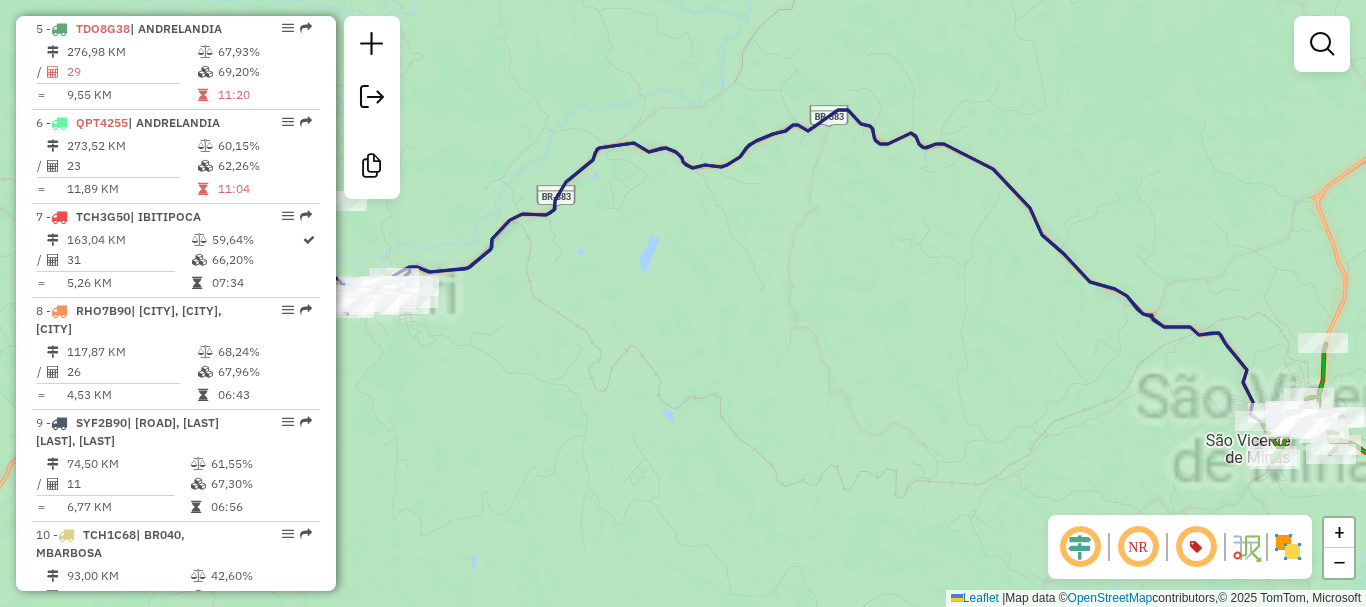 drag, startPoint x: 764, startPoint y: 356, endPoint x: 671, endPoint y: 242, distance: 147.12239 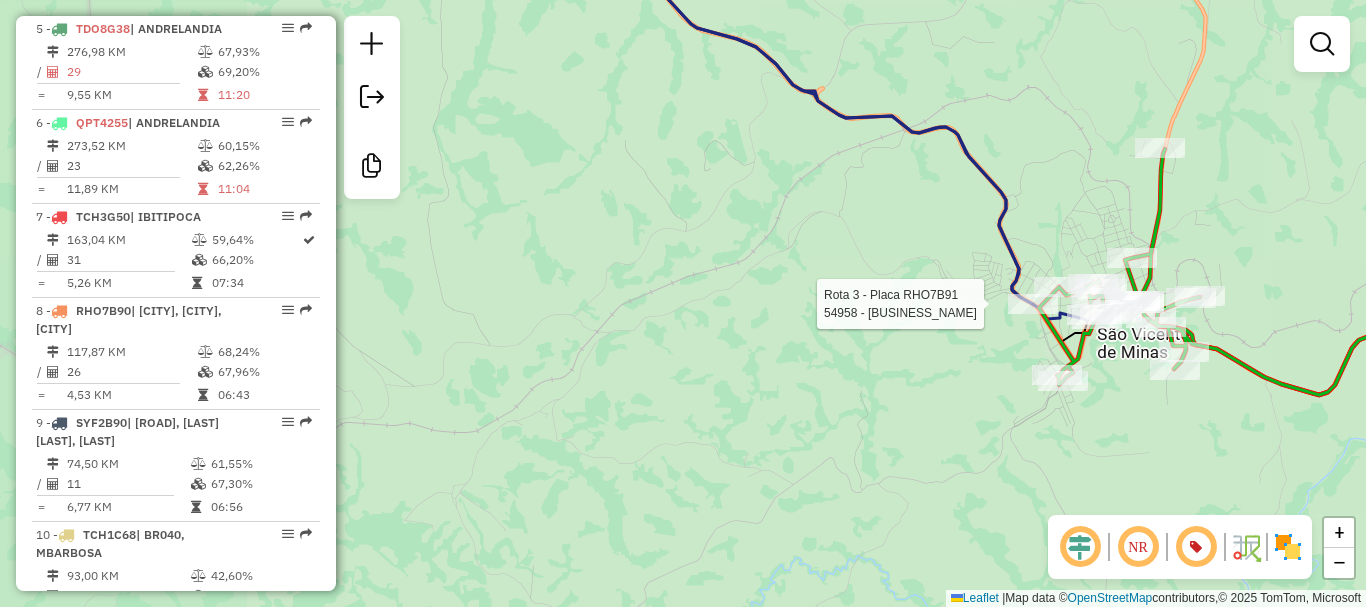 select on "**********" 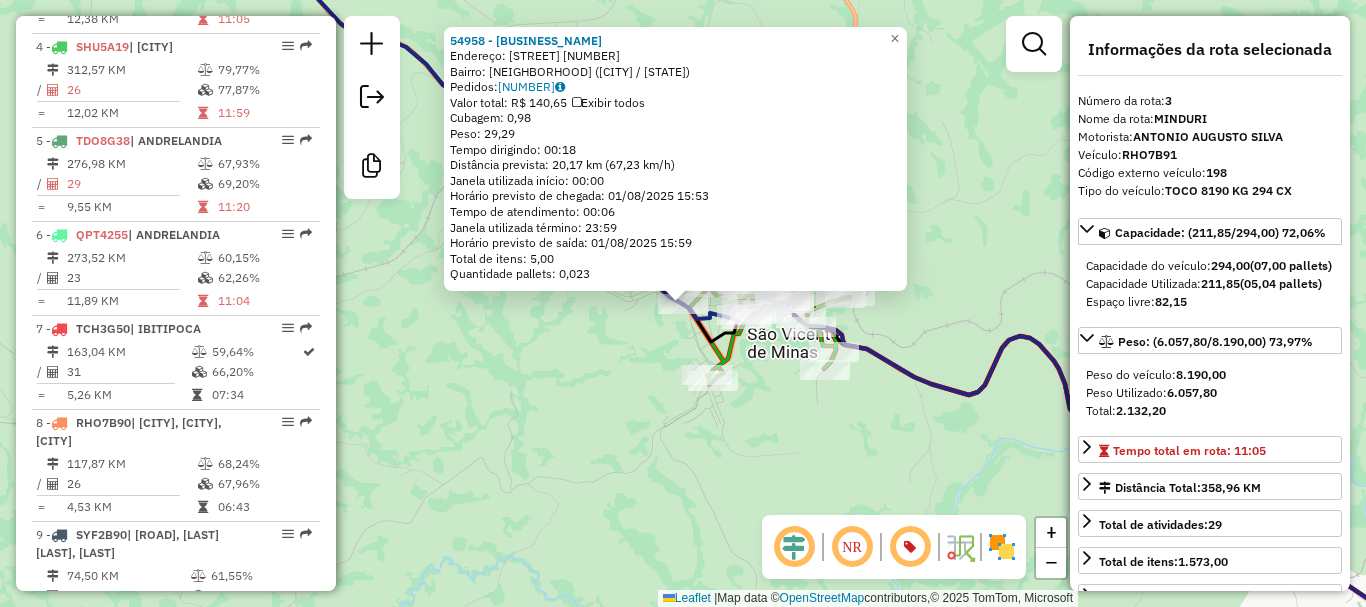scroll, scrollTop: 976, scrollLeft: 0, axis: vertical 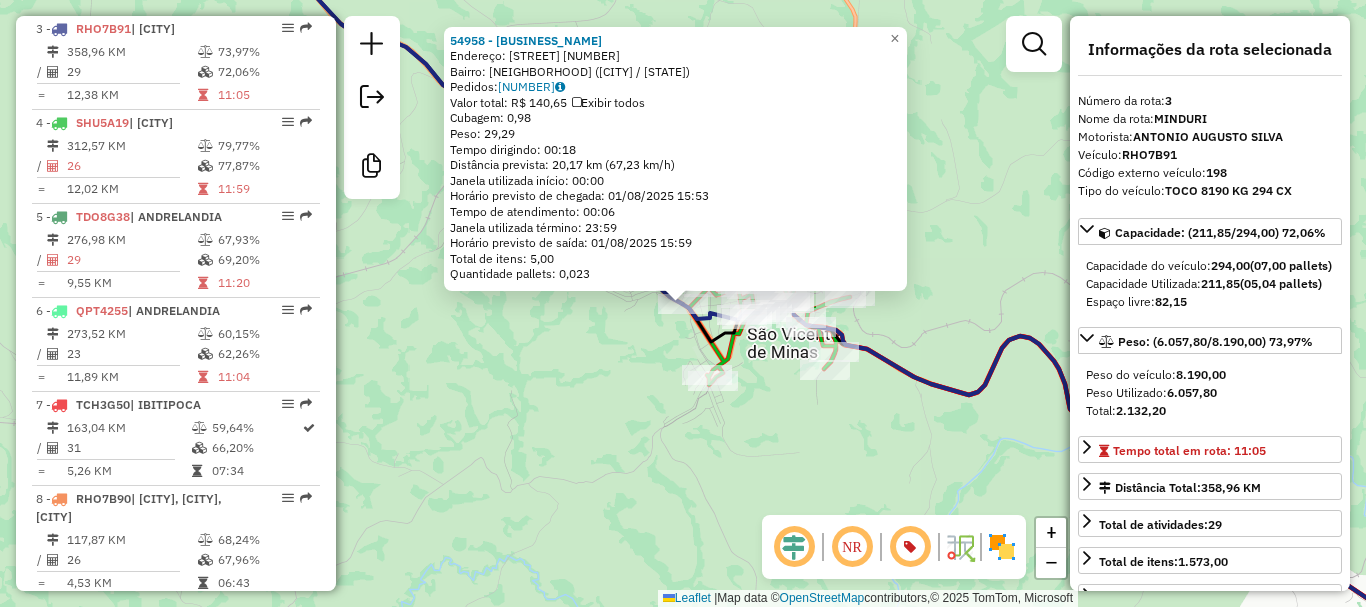 click on "[NUMBER] - [BRAND] [FIRST] [LAST] Endereço: [STREET_NAME] [NUMBER] Bairro: [NAME] ([CITY] / [STATE]) Pedidos: [NUMBER] Valor total: R$ [PRICE] Exibir todos Cubagem: [CUBAGE] Peso: [WEIGHT] Tempo dirigindo: [TIME] Distância prevista: [DISTANCE] km ([SPEED] km/h) Janela utilizada início: [TIME] Horário previsto de chegada: [DATE] [TIME] Tempo de atendimento: [TIME] Janela utilizada término: [TIME] Horário previsto de saída: [DATE] [TIME] Total de itens: [ITEMS] Quantidade pallets: [PALLETS] × Janela de atendimento Grade de atendimento Capacidade Transportadoras Veículos Cliente Pedidos Rotas Selecione os dias de semana para filtrar as janelas de atendimento Seg Ter Qua Qui Sex Sáb Dom Informe o período da janela de atendimento: De: Até: Filtrar exatamente a janela do cliente Considerar janela de atendimento padrão Selecione os dias de semana para filtrar as grades de atendimento Seg Ter Qua Qui Sex Sáb Dom Peso mínimo: Peso máximo: De: De:" 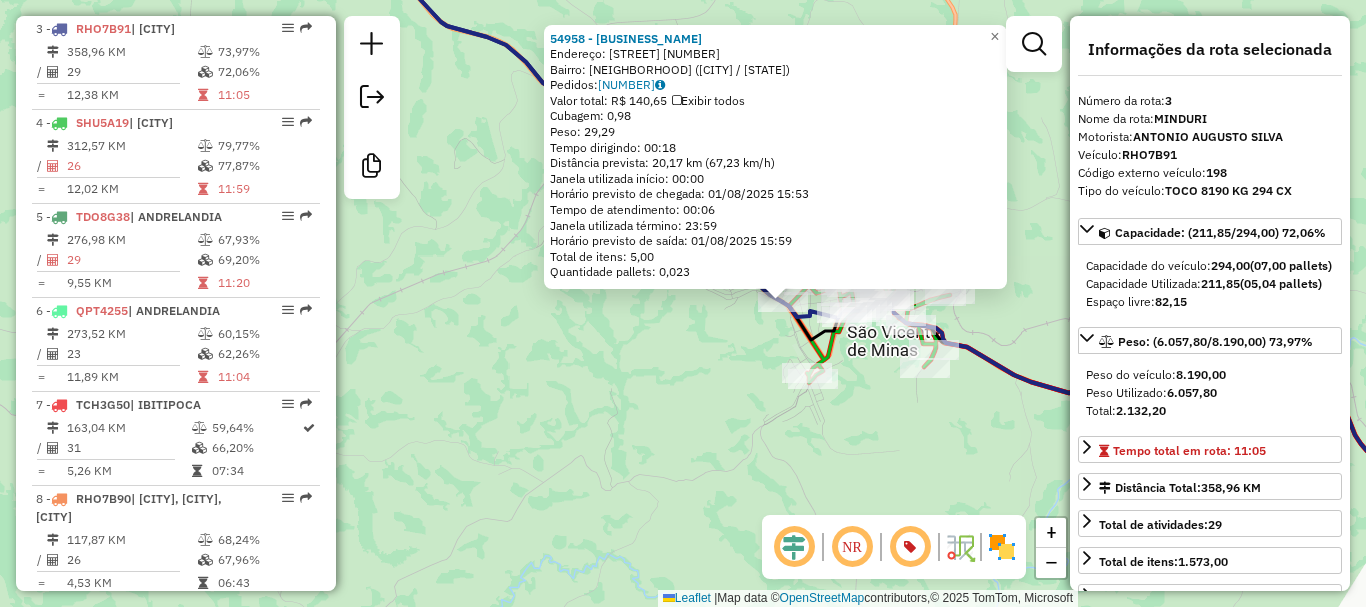 drag, startPoint x: 604, startPoint y: 359, endPoint x: 736, endPoint y: 360, distance: 132.00378 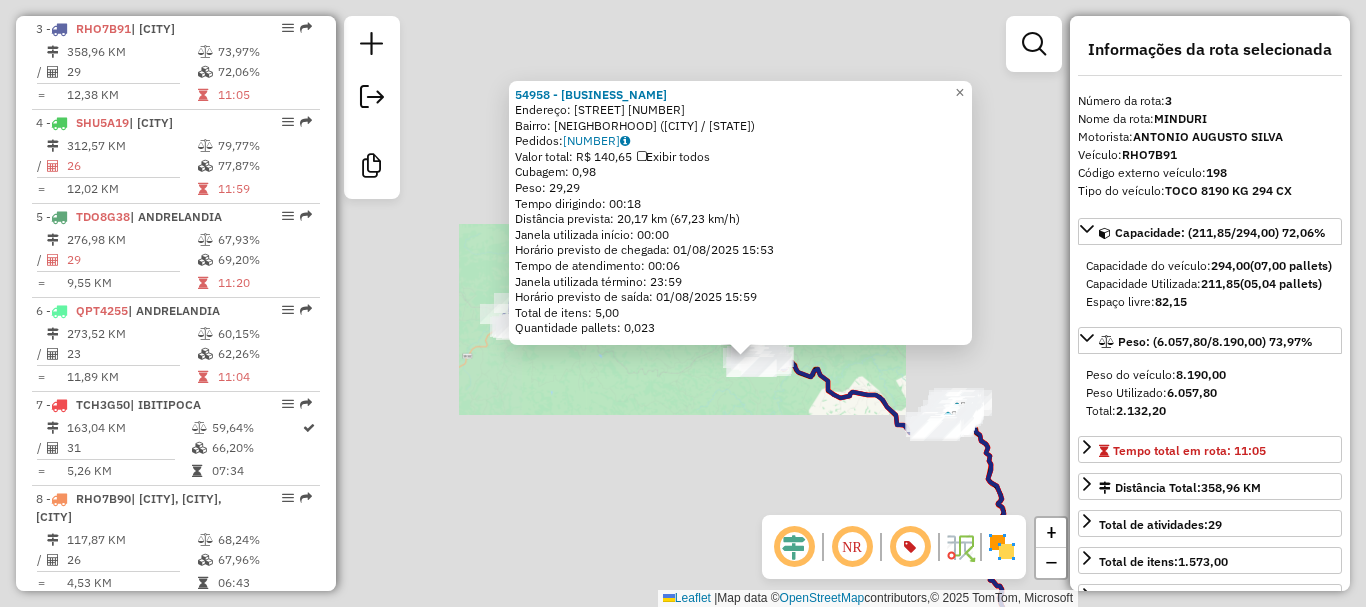click on "[NUMBER] - [BRAND] [FIRST] [LAST] Endereço: [STREET_NAME] [NUMBER] Bairro: [NAME] ([CITY] / [STATE]) Pedidos: [NUMBER] Valor total: R$ [PRICE] Exibir todos Cubagem: [CUBAGE] Peso: [WEIGHT] Tempo dirigindo: [TIME] Distância prevista: [DISTANCE] km ([SPEED] km/h) Janela utilizada início: [TIME] Horário previsto de chegada: [DATE] [TIME] Tempo de atendimento: [TIME] Janela utilizada término: [TIME] Horário previsto de saída: [DATE] [TIME] Total de itens: [ITEMS] Quantidade pallets: [PALLETS] × Janela de atendimento Grade de atendimento Capacidade Transportadoras Veículos Cliente Pedidos Rotas Selecione os dias de semana para filtrar as janelas de atendimento Seg Ter Qua Qui Sex Sáb Dom Informe o período da janela de atendimento: De: Até: Filtrar exatamente a janela do cliente Considerar janela de atendimento padrão Selecione os dias de semana para filtrar as grades de atendimento Seg Ter Qua Qui Sex Sáb Dom Peso mínimo: Peso máximo: De: De:" 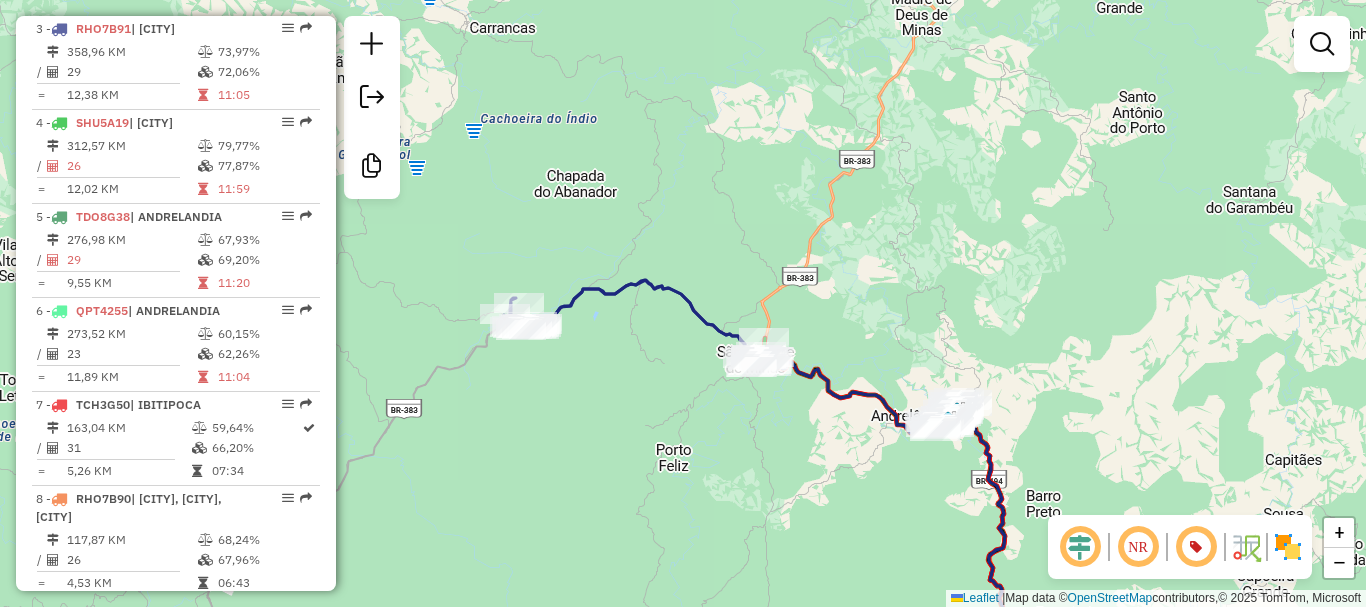click 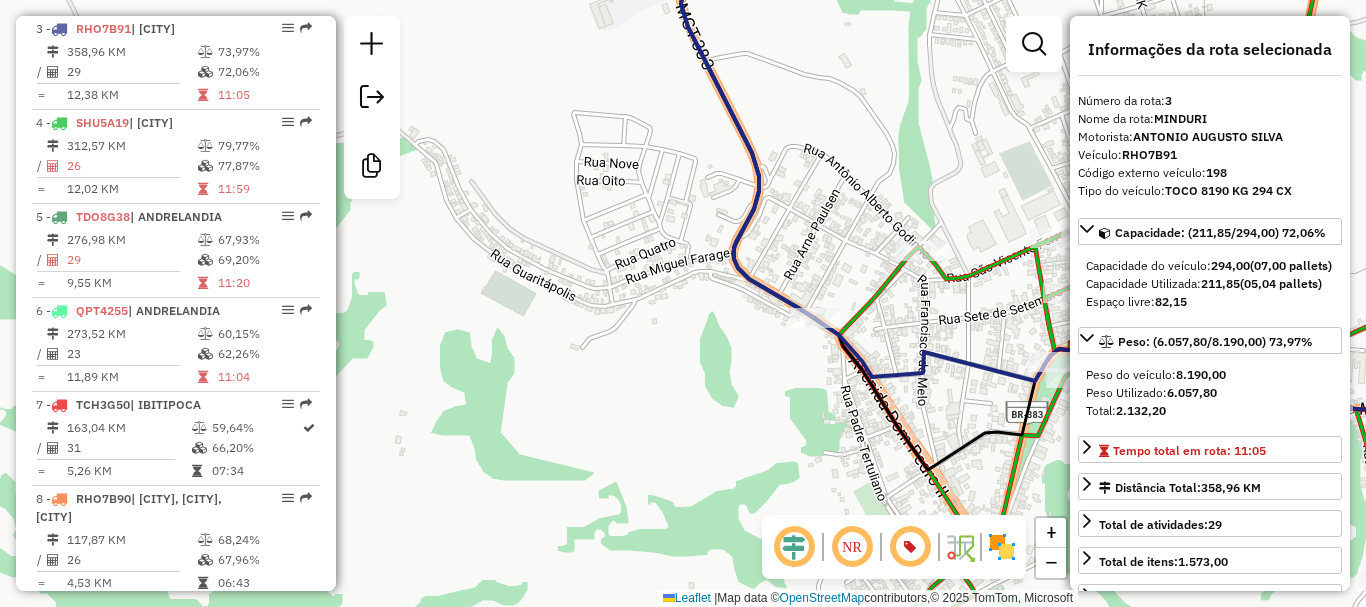 drag, startPoint x: 853, startPoint y: 347, endPoint x: 798, endPoint y: 347, distance: 55 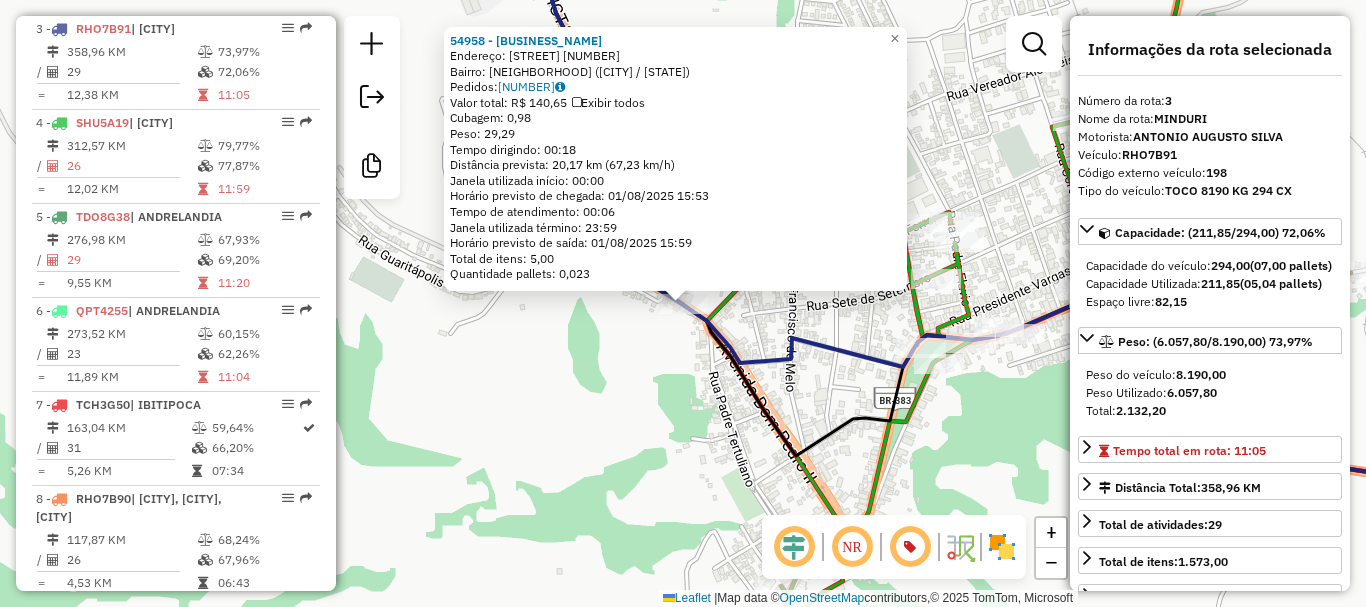 click on "[NUMBER] - [BRAND] [FIRST] [LAST] Endereço: [STREET_NAME] [NUMBER] Bairro: [NAME] ([CITY] / [STATE]) Pedidos: [NUMBER] Valor total: R$ [PRICE] Exibir todos Cubagem: [CUBAGE] Peso: [WEIGHT] Tempo dirigindo: [TIME] Distância prevista: [DISTANCE] km ([SPEED] km/h) Janela utilizada início: [TIME] Horário previsto de chegada: [DATE] [TIME] Tempo de atendimento: [TIME] Janela utilizada término: [TIME] Horário previsto de saída: [DATE] [TIME] Total de itens: [ITEMS] Quantidade pallets: [PALLETS] × Janela de atendimento Grade de atendimento Capacidade Transportadoras Veículos Cliente Pedidos Rotas Selecione os dias de semana para filtrar as janelas de atendimento Seg Ter Qua Qui Sex Sáb Dom Informe o período da janela de atendimento: De: Até: Filtrar exatamente a janela do cliente Considerar janela de atendimento padrão Selecione os dias de semana para filtrar as grades de atendimento Seg Ter Qua Qui Sex Sáb Dom Peso mínimo: Peso máximo: De: De:" 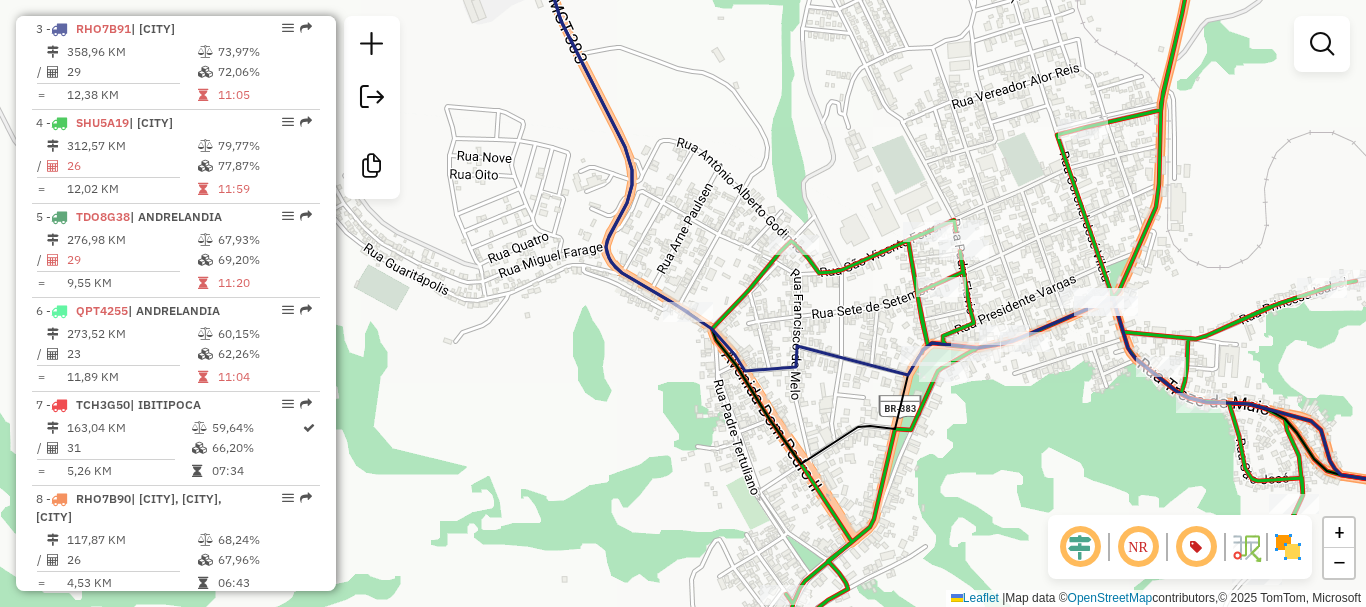 drag, startPoint x: 696, startPoint y: 379, endPoint x: 712, endPoint y: 415, distance: 39.39543 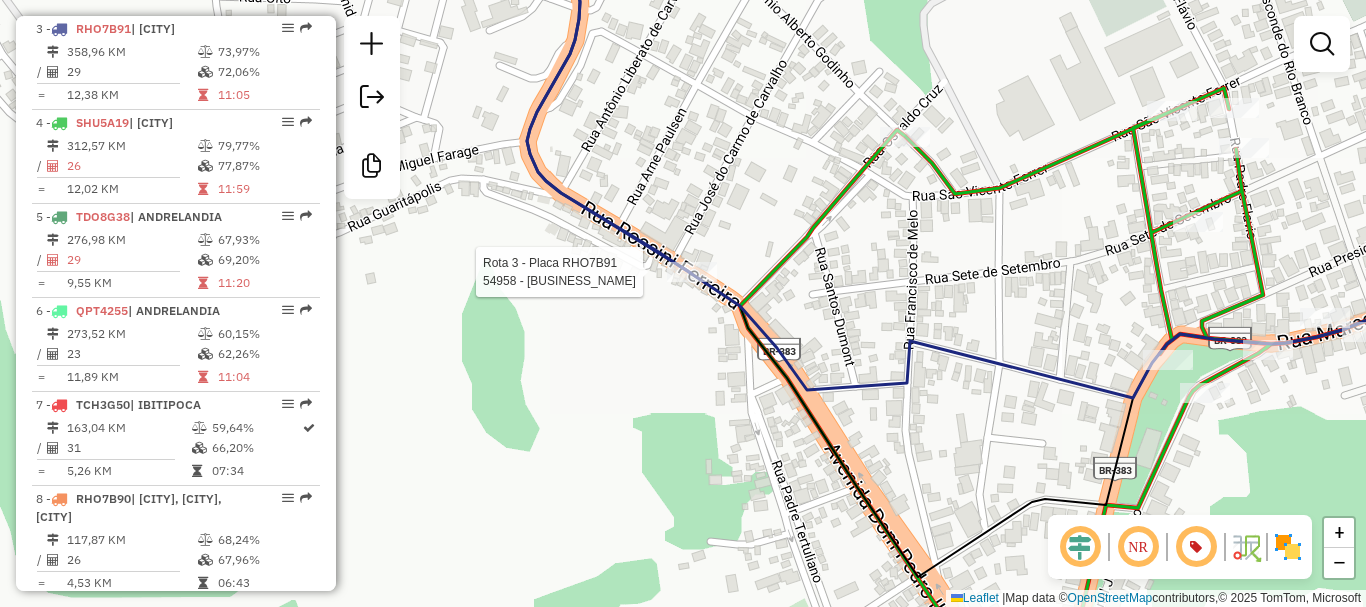 select on "**********" 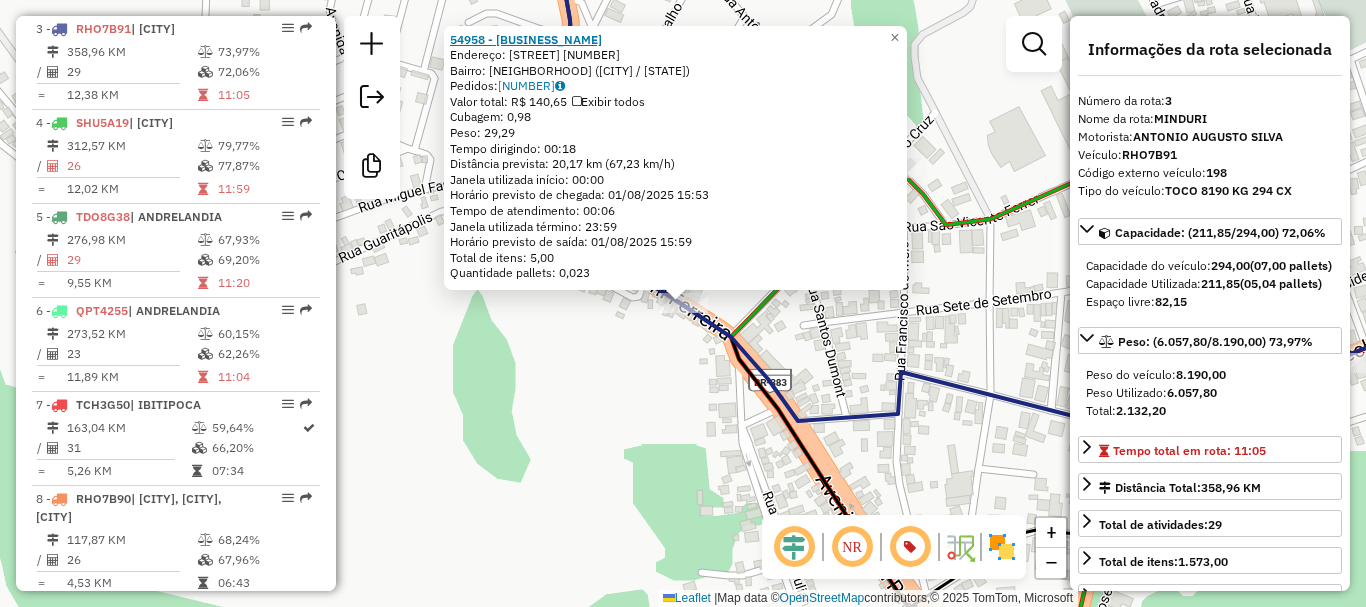 click on "54958 - [BUSINESS_NAME]" 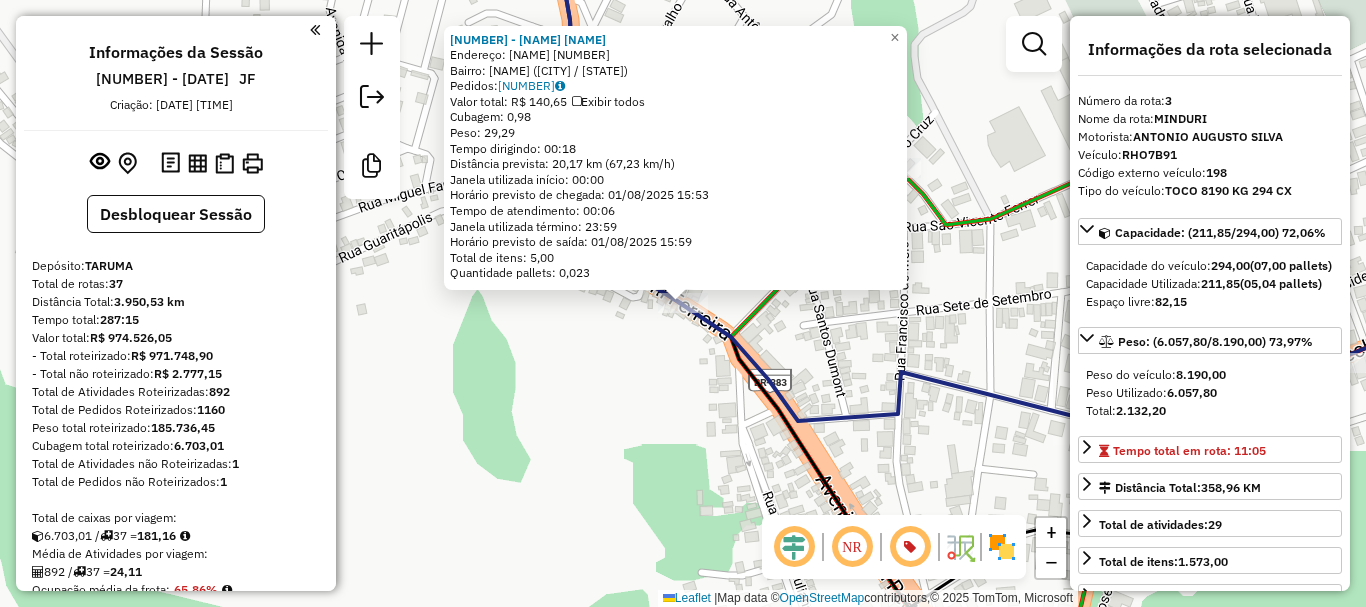select on "**********" 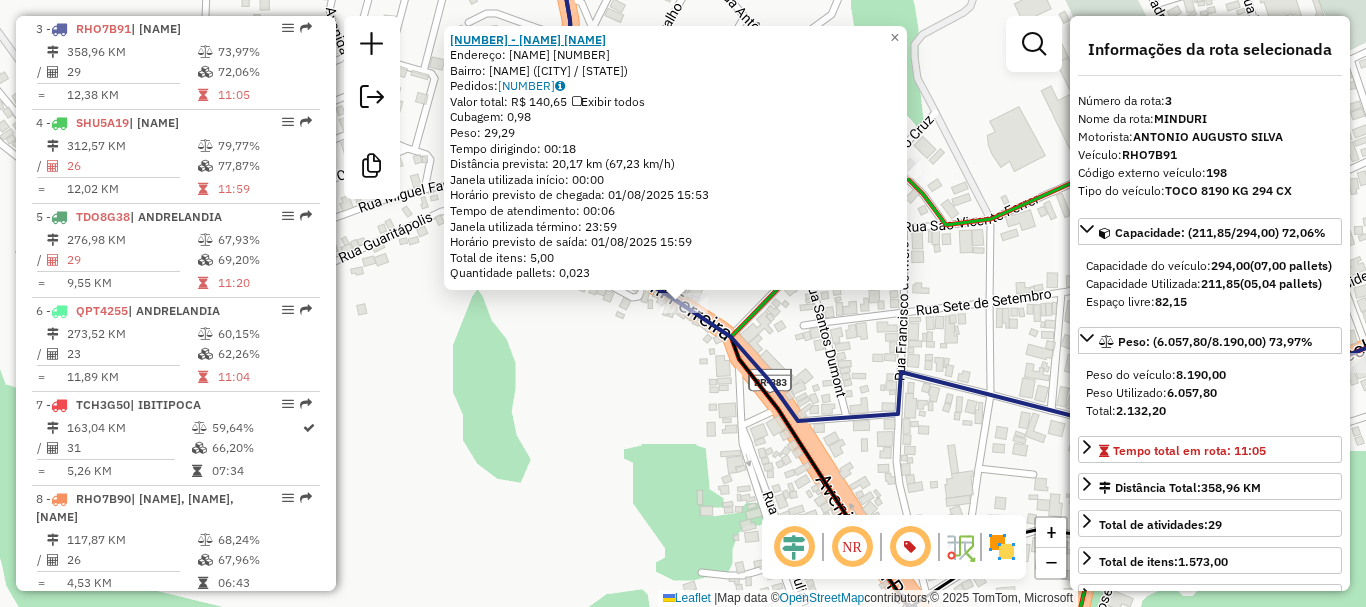 click on "54958 - [BUSINESS_NAME]" 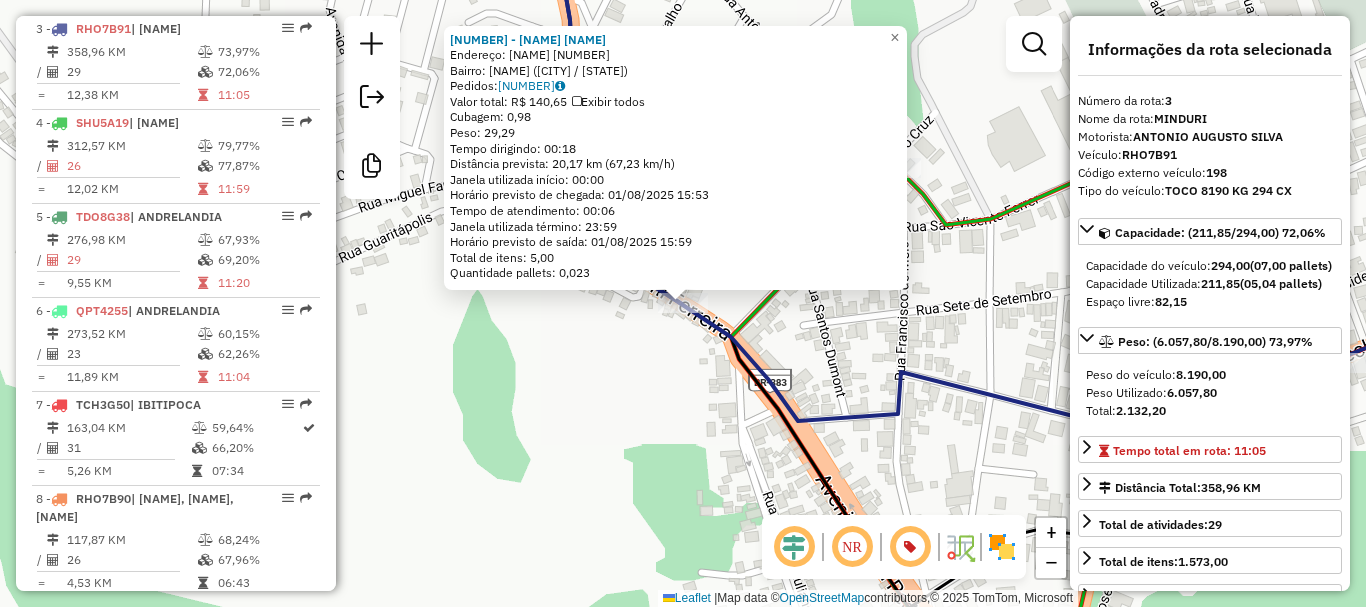 click 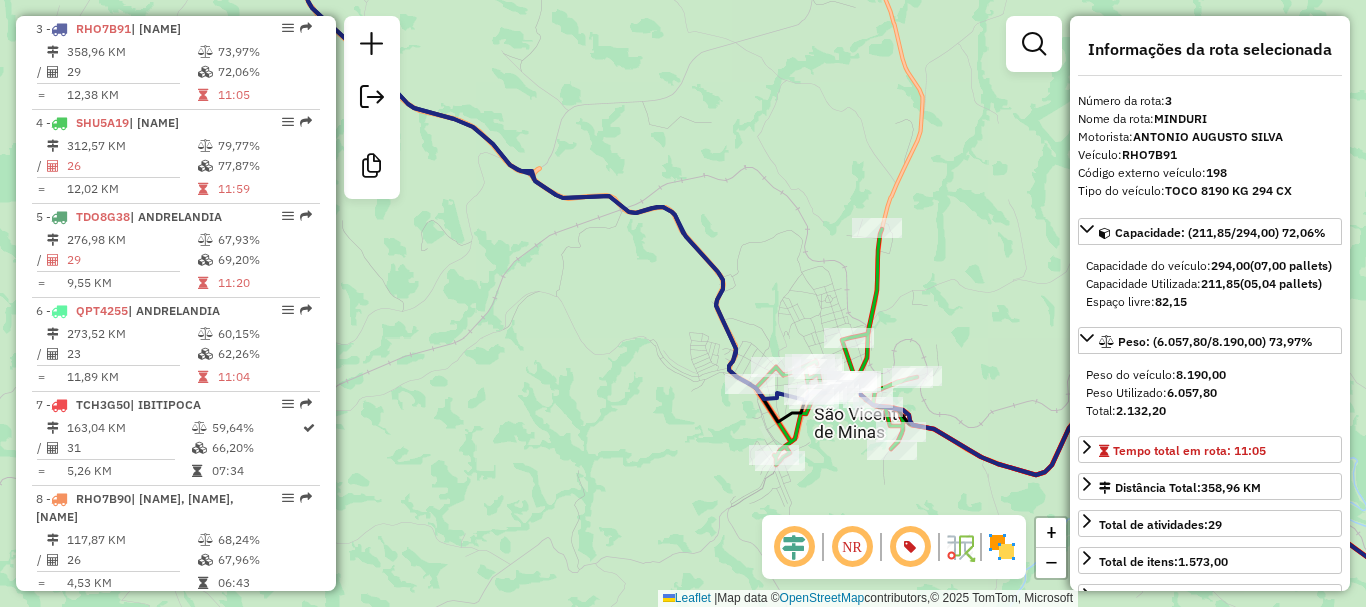 drag, startPoint x: 799, startPoint y: 310, endPoint x: 756, endPoint y: 236, distance: 85.58621 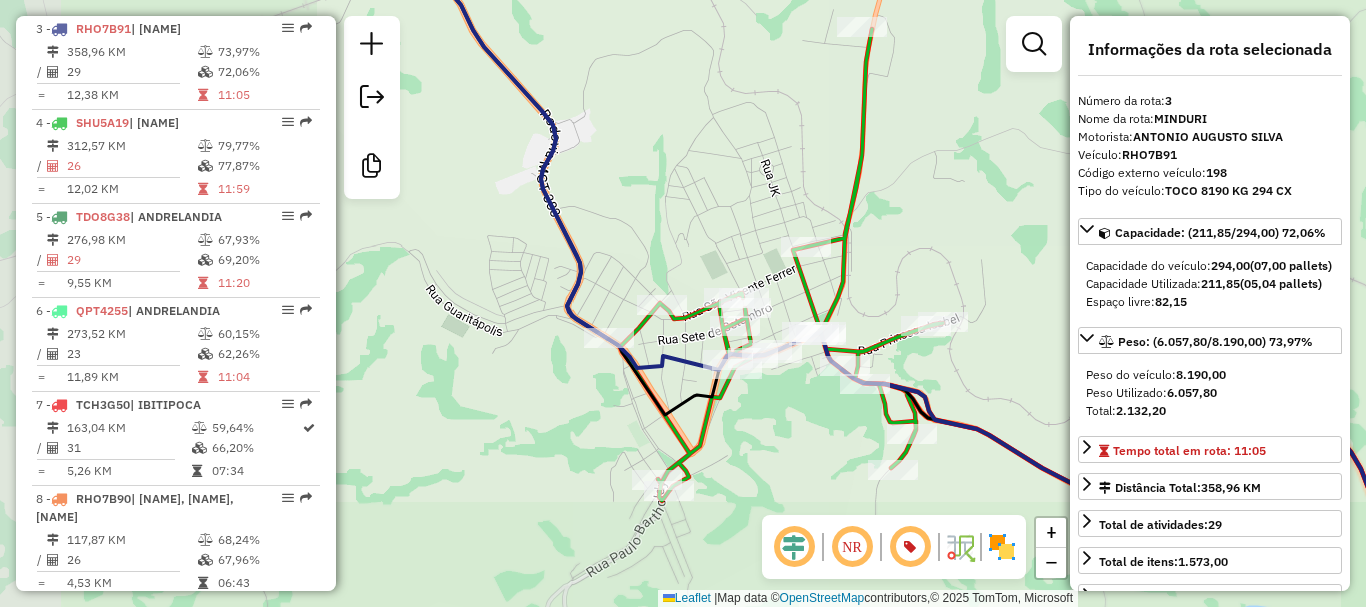 drag, startPoint x: 820, startPoint y: 267, endPoint x: 782, endPoint y: 186, distance: 89.470665 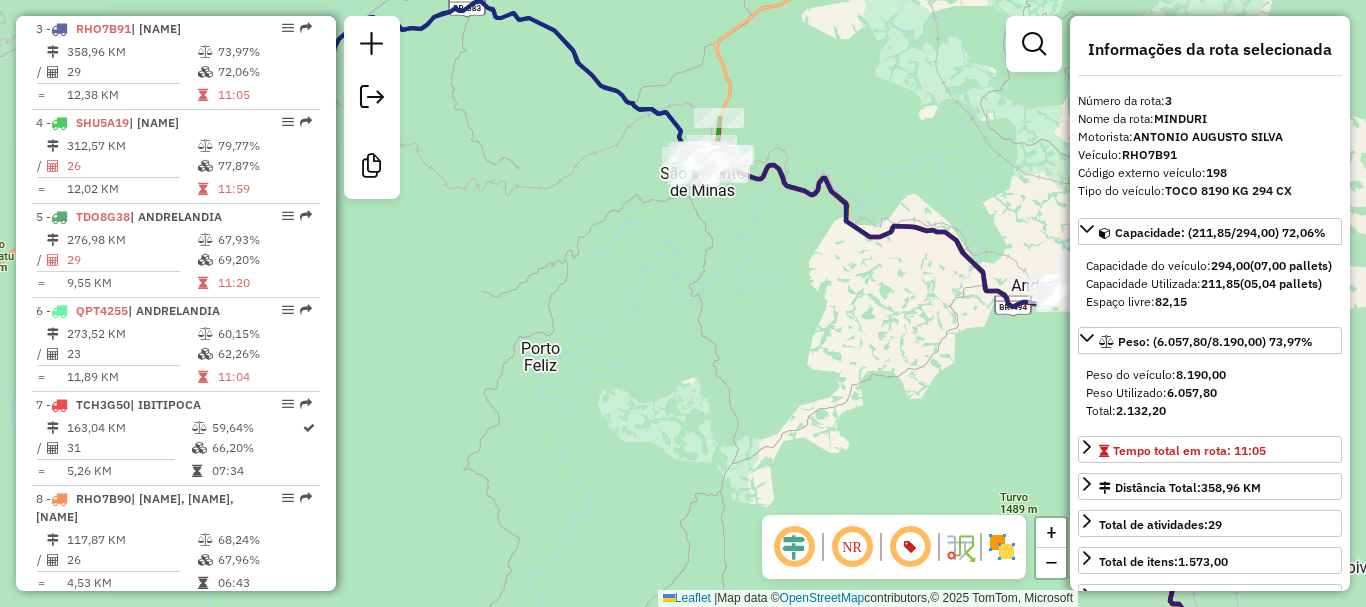 drag, startPoint x: 873, startPoint y: 300, endPoint x: 757, endPoint y: 192, distance: 158.4929 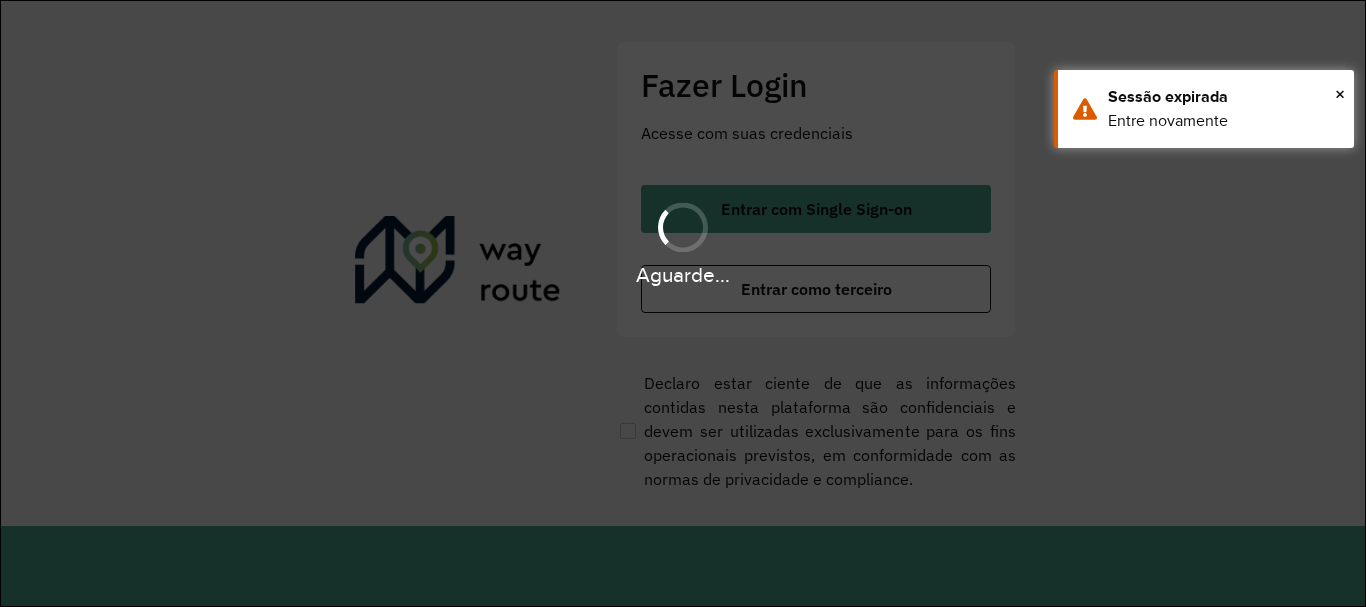 scroll, scrollTop: 0, scrollLeft: 0, axis: both 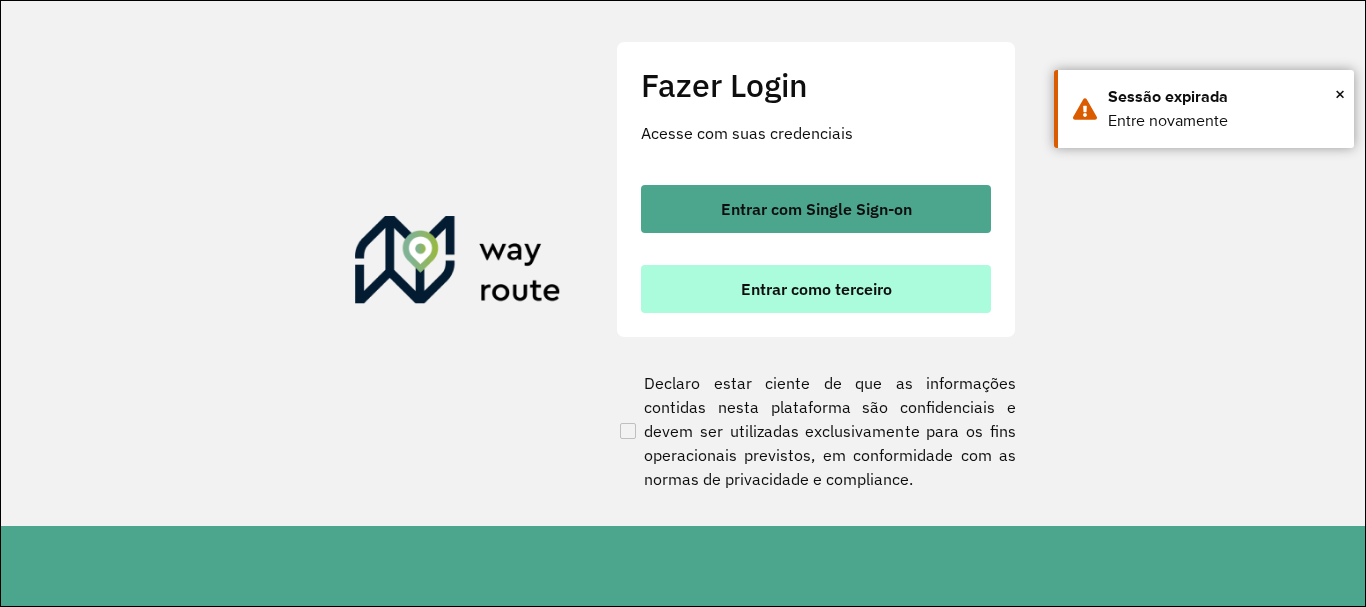 click on "Entrar como terceiro" at bounding box center [816, 289] 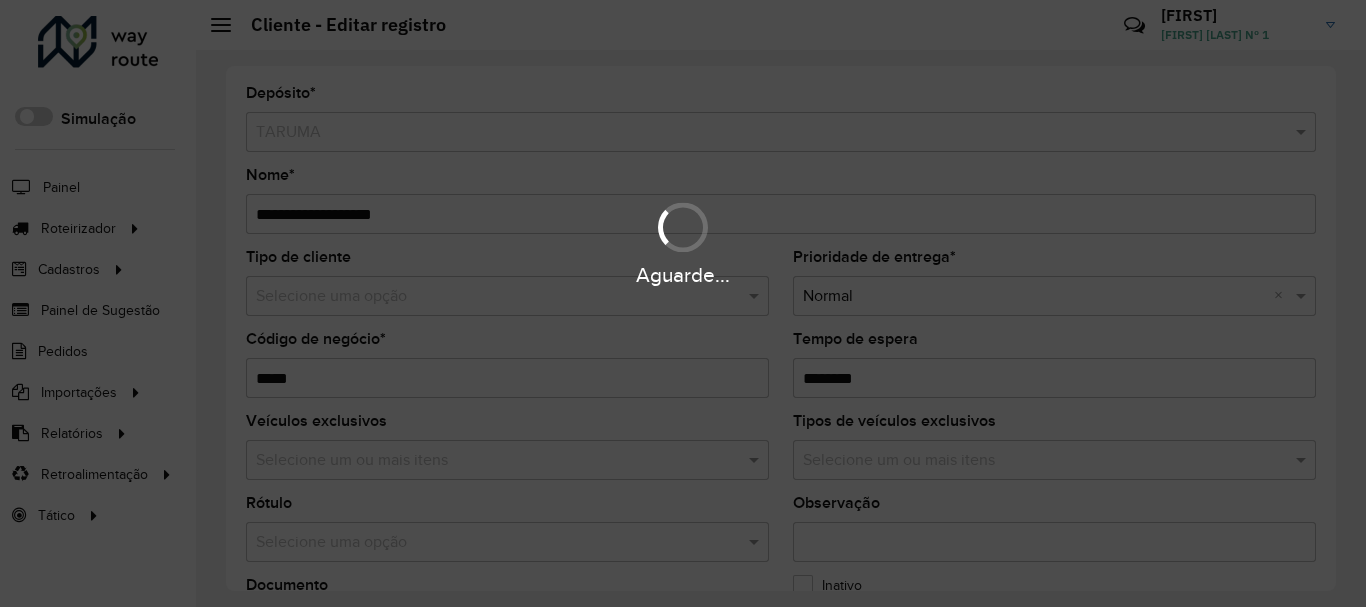 scroll, scrollTop: 0, scrollLeft: 0, axis: both 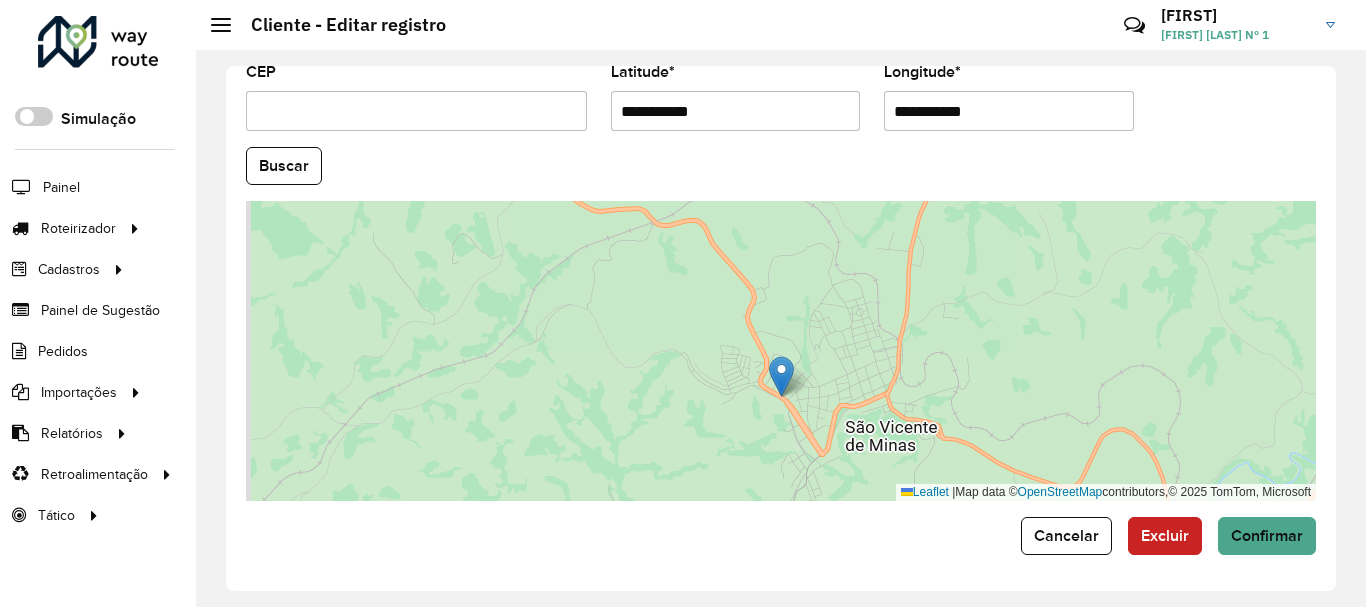 drag, startPoint x: 742, startPoint y: 375, endPoint x: 751, endPoint y: 424, distance: 49.819675 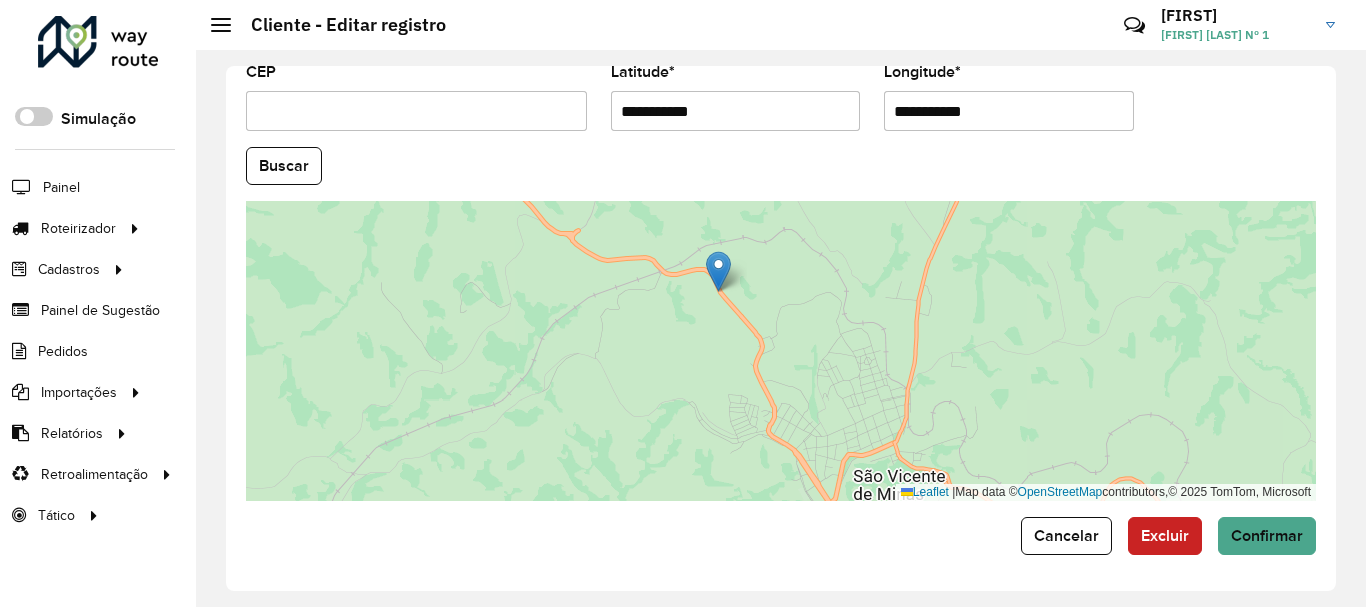 drag, startPoint x: 790, startPoint y: 426, endPoint x: 719, endPoint y: 272, distance: 169.57889 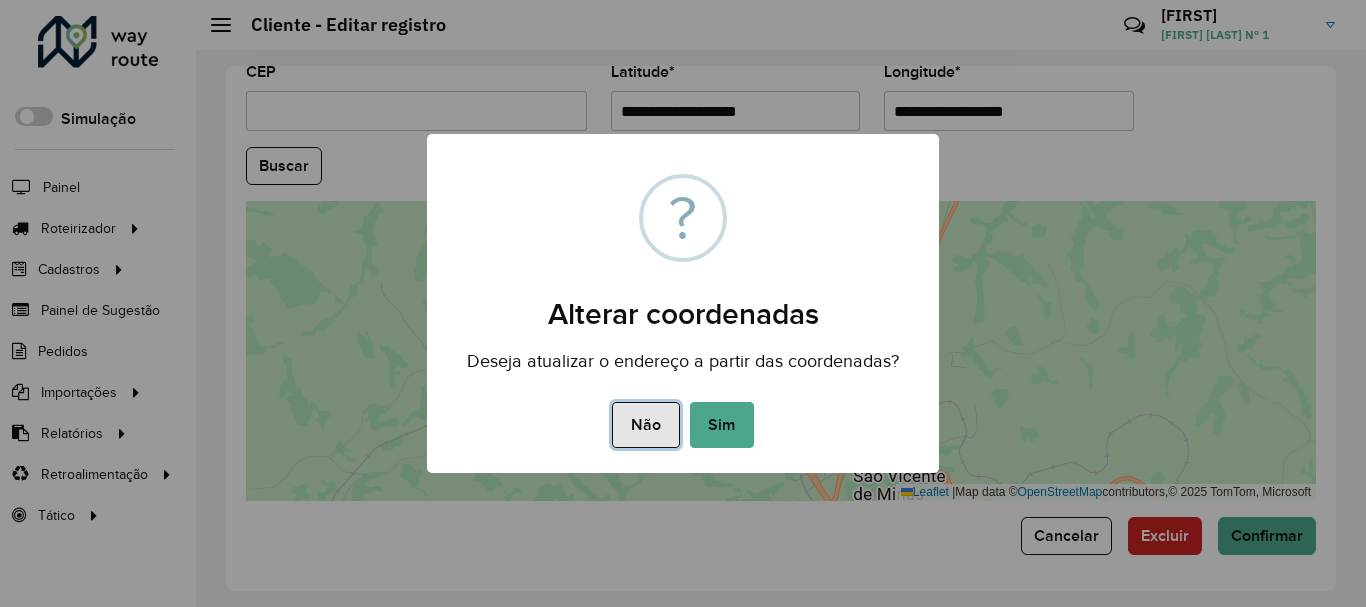 drag, startPoint x: 636, startPoint y: 422, endPoint x: 686, endPoint y: 419, distance: 50.08992 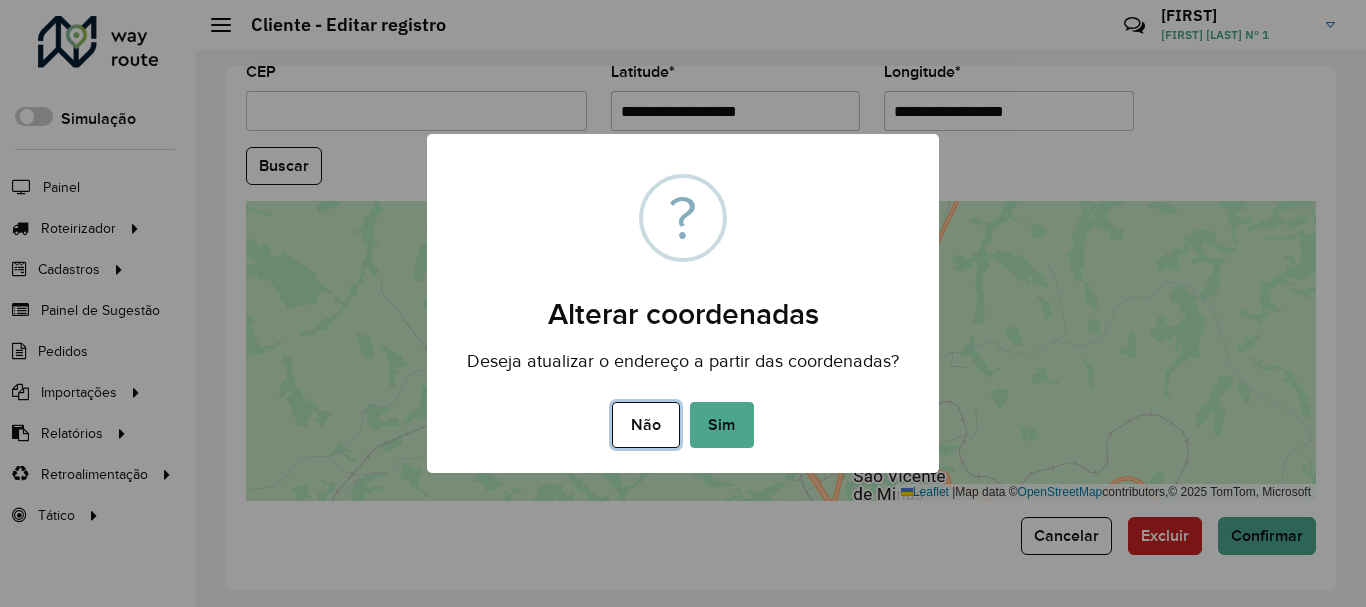 click on "Não" at bounding box center [645, 425] 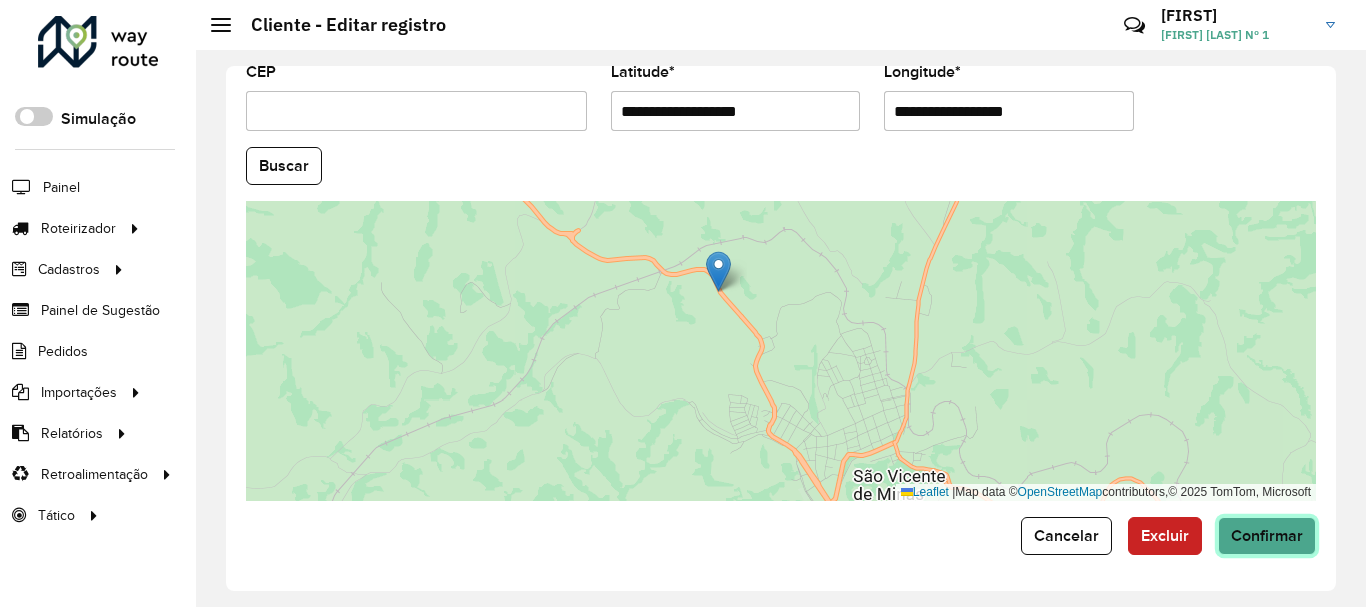 click on "Confirmar" 